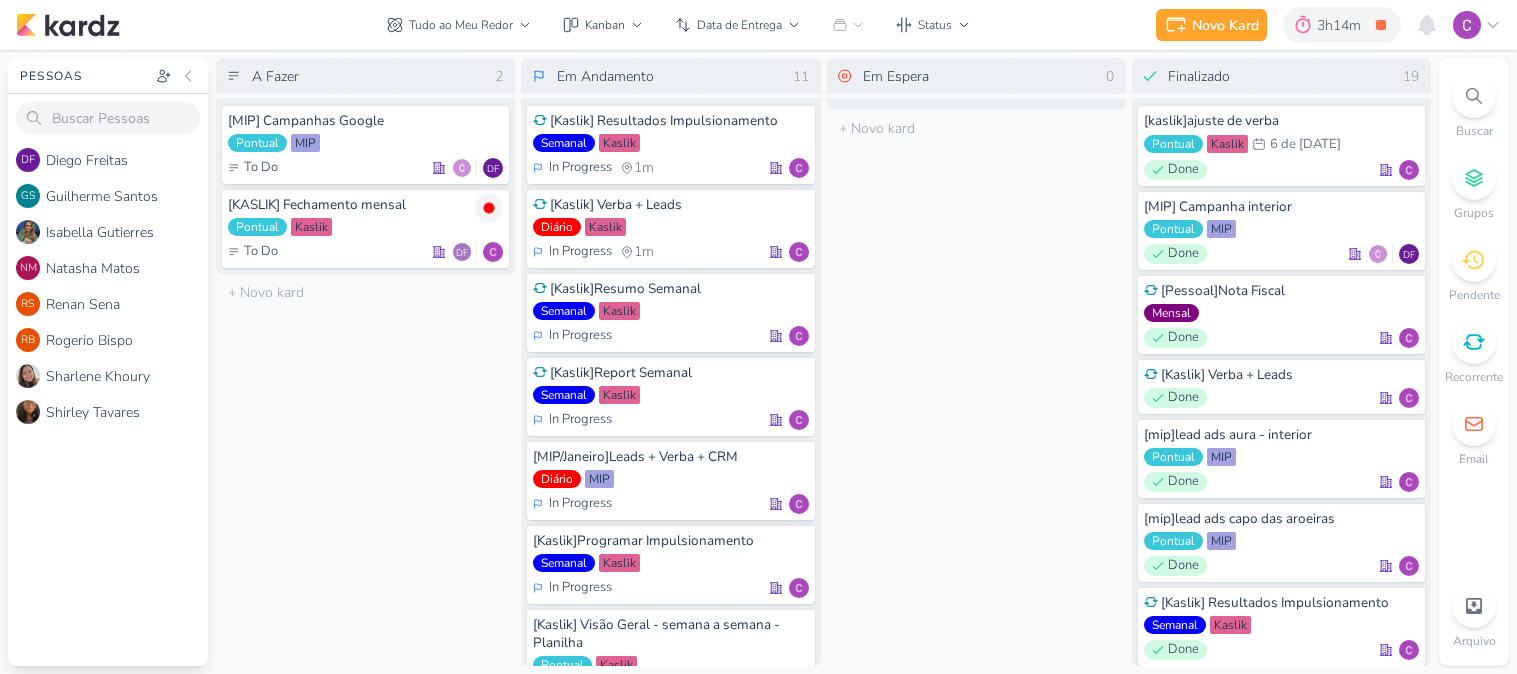 scroll, scrollTop: 0, scrollLeft: 0, axis: both 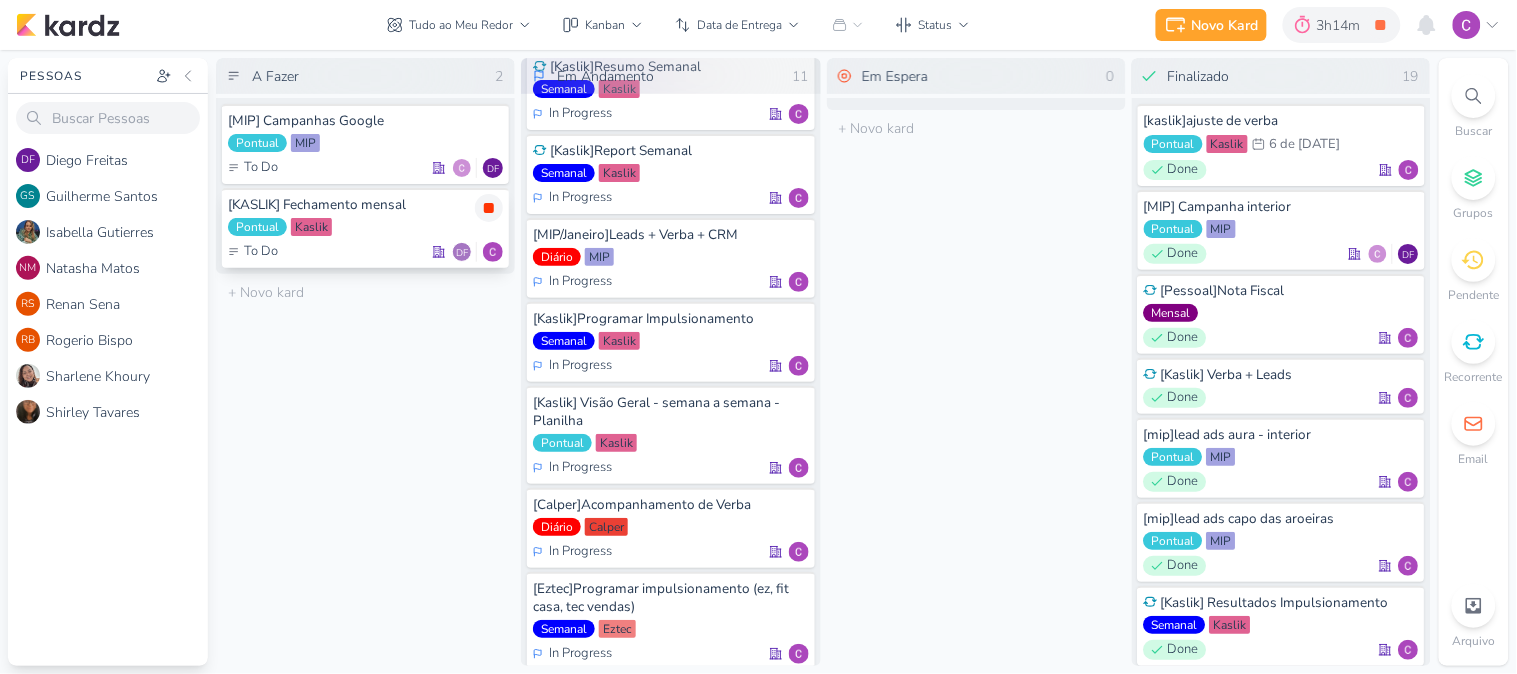 click 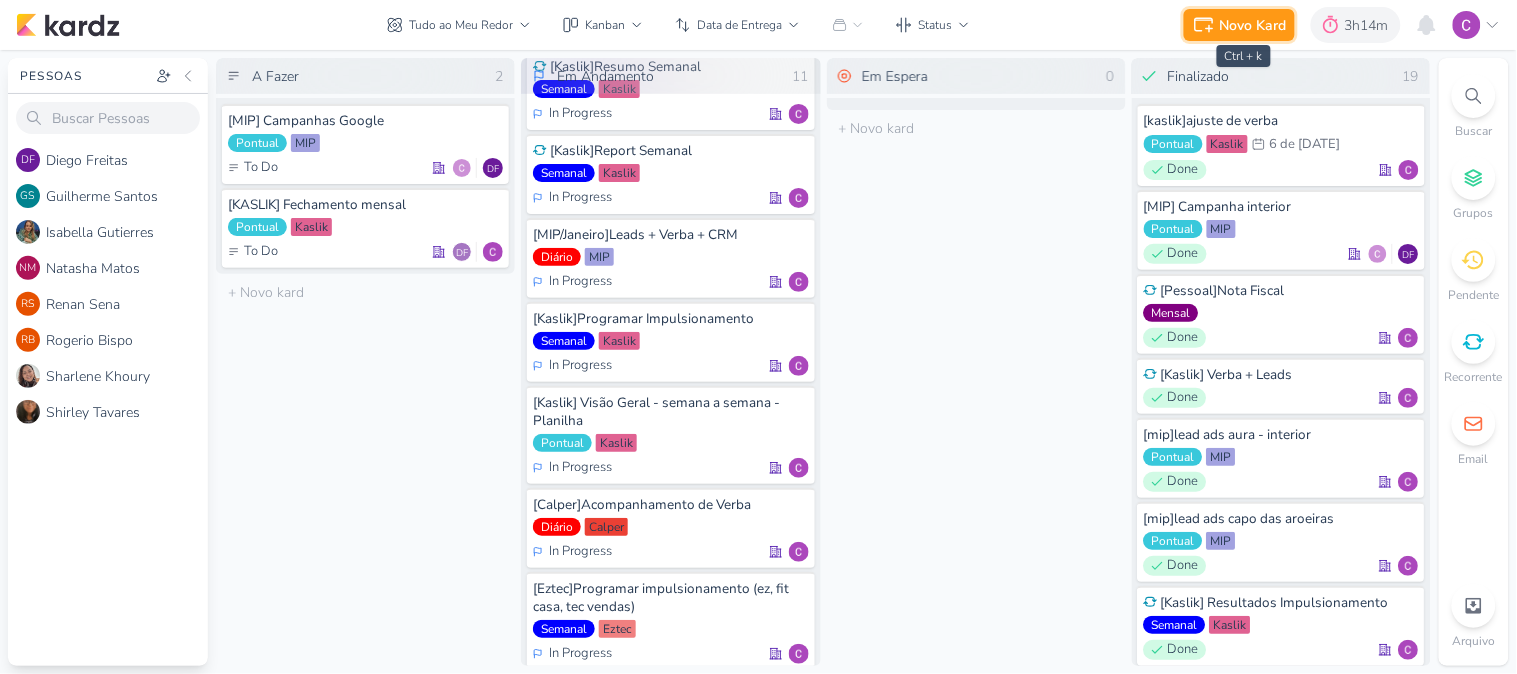 click on "Novo Kard" at bounding box center (1253, 25) 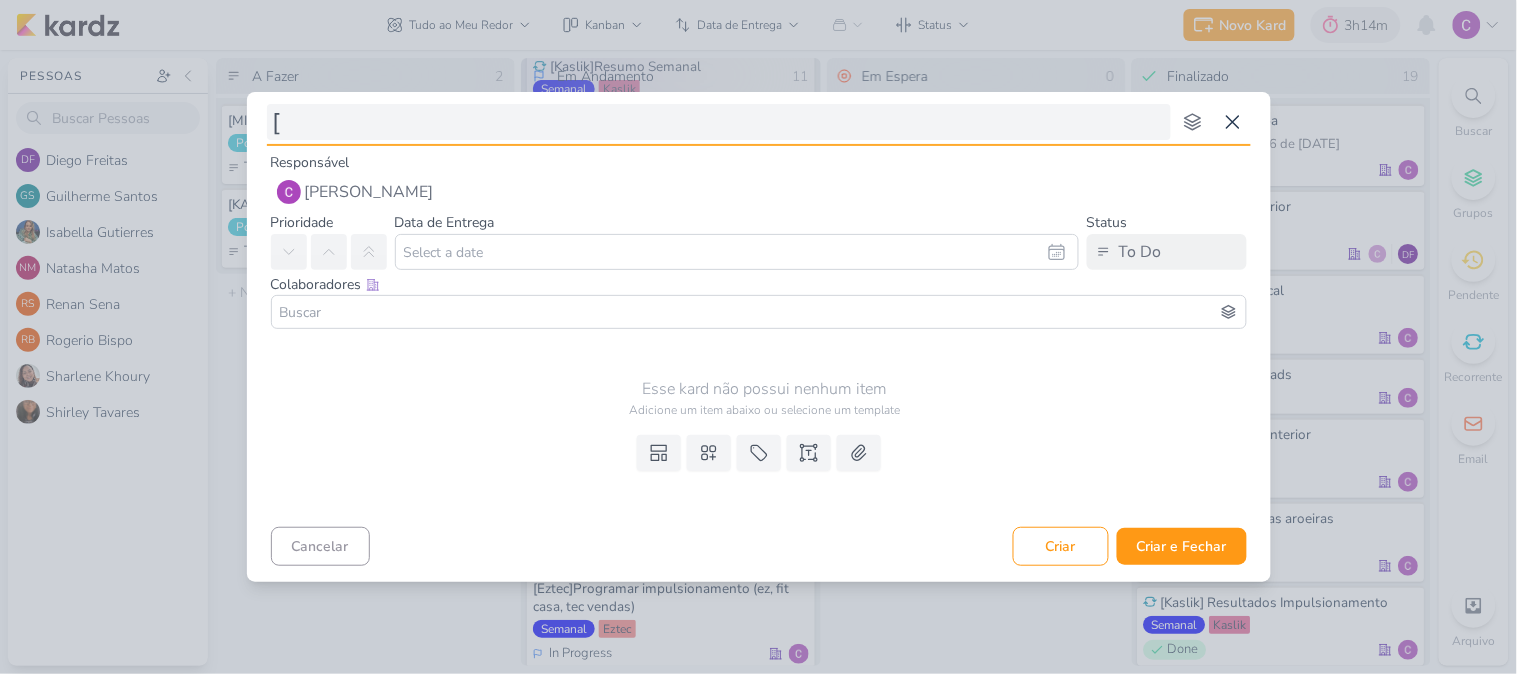 type on "[e" 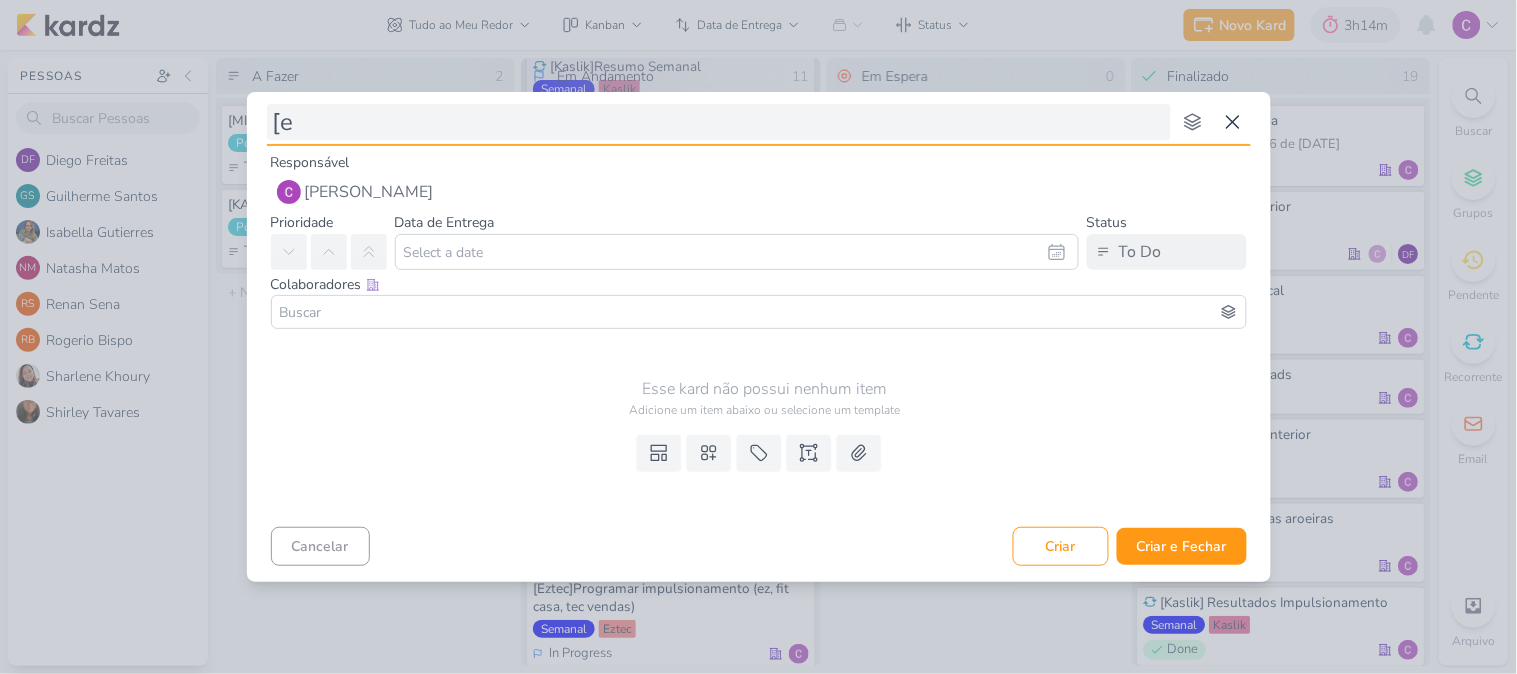 type 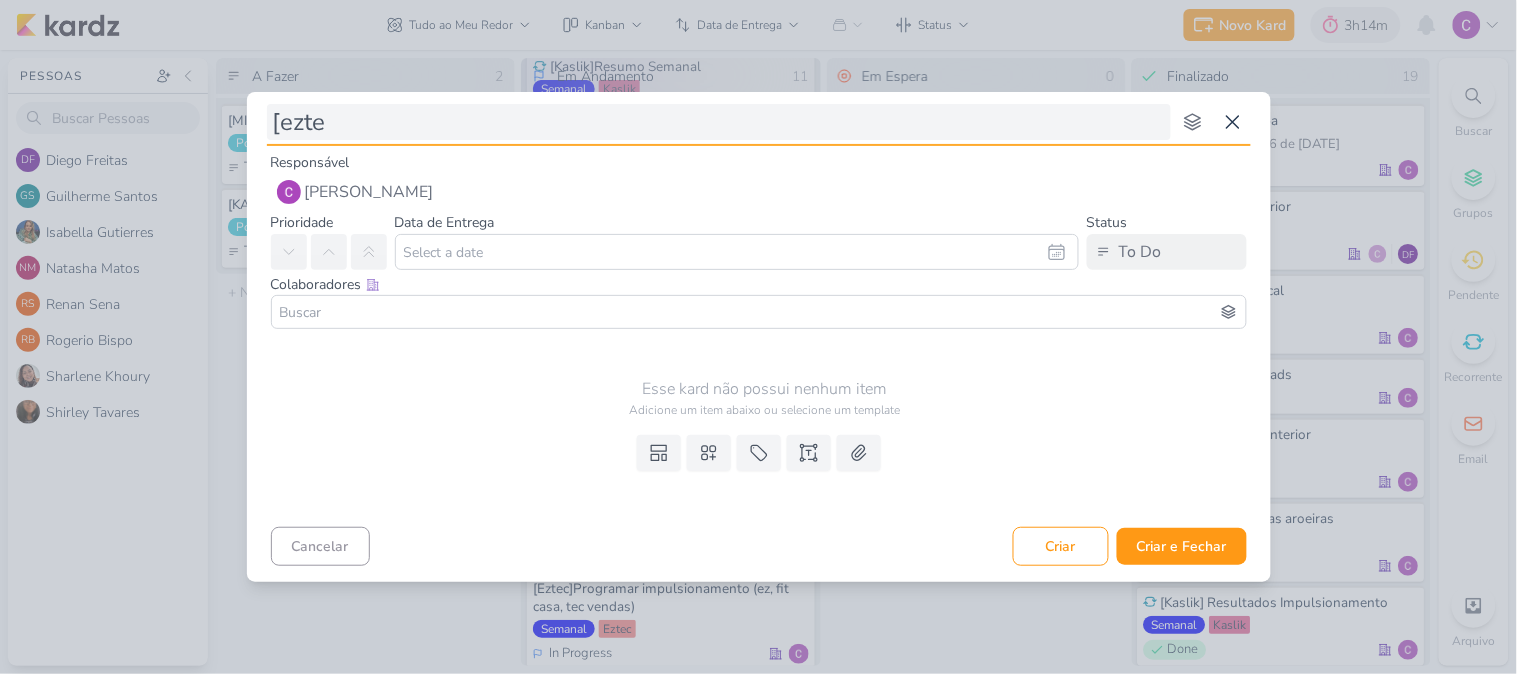 type on "[eztec" 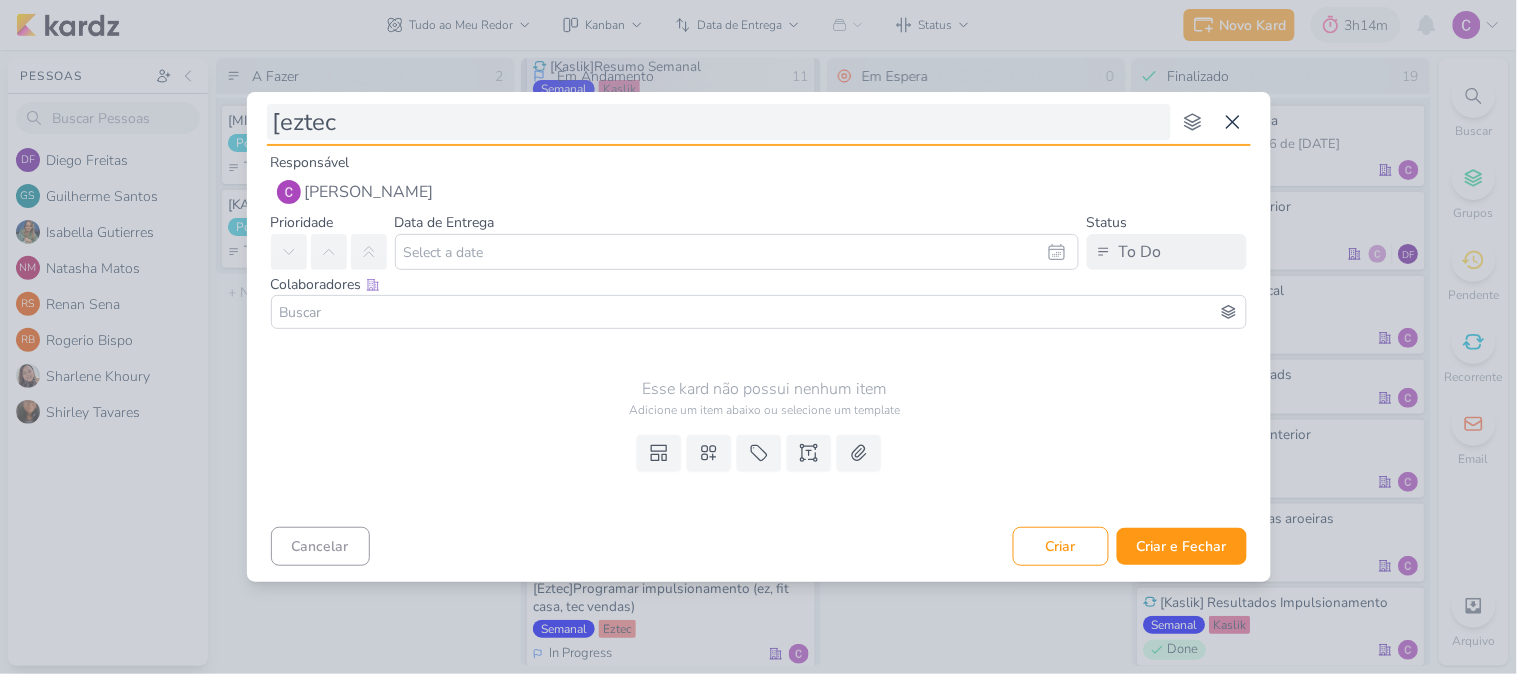 type 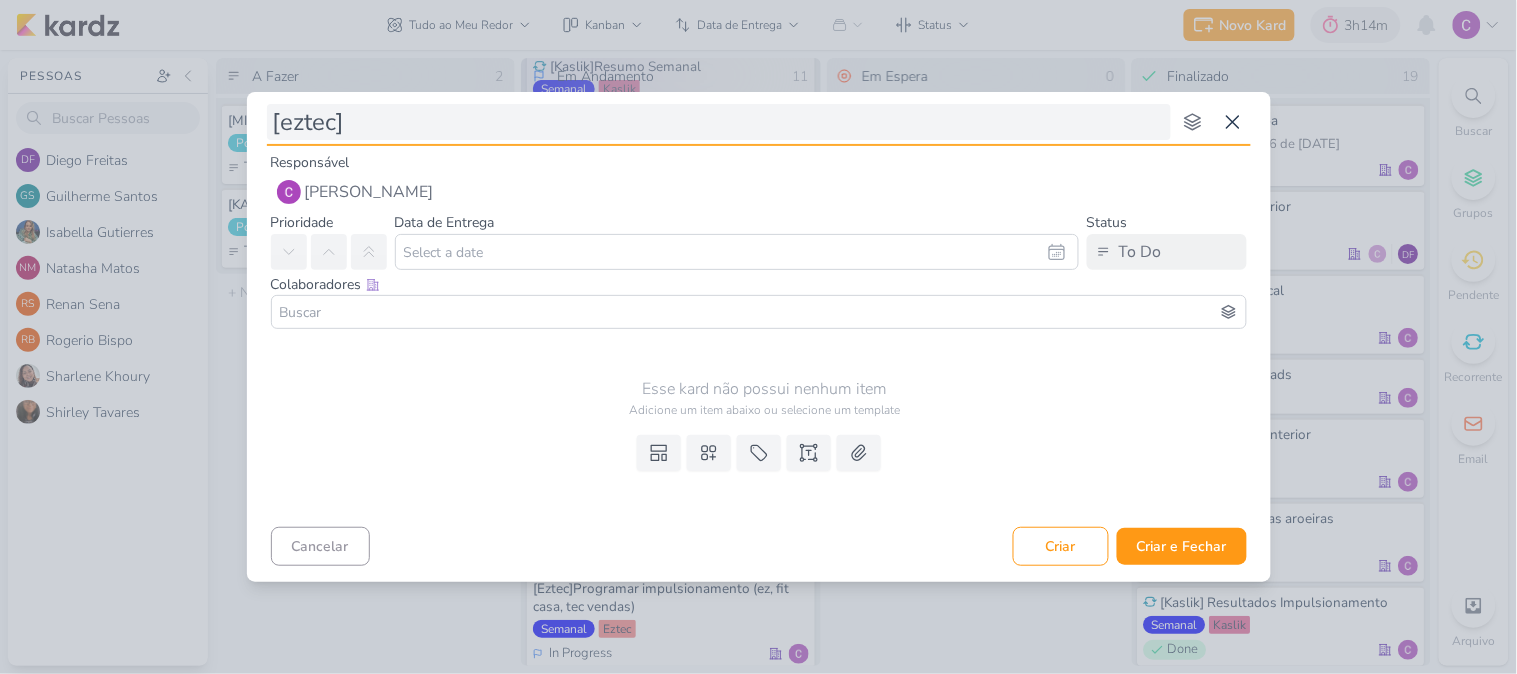 type 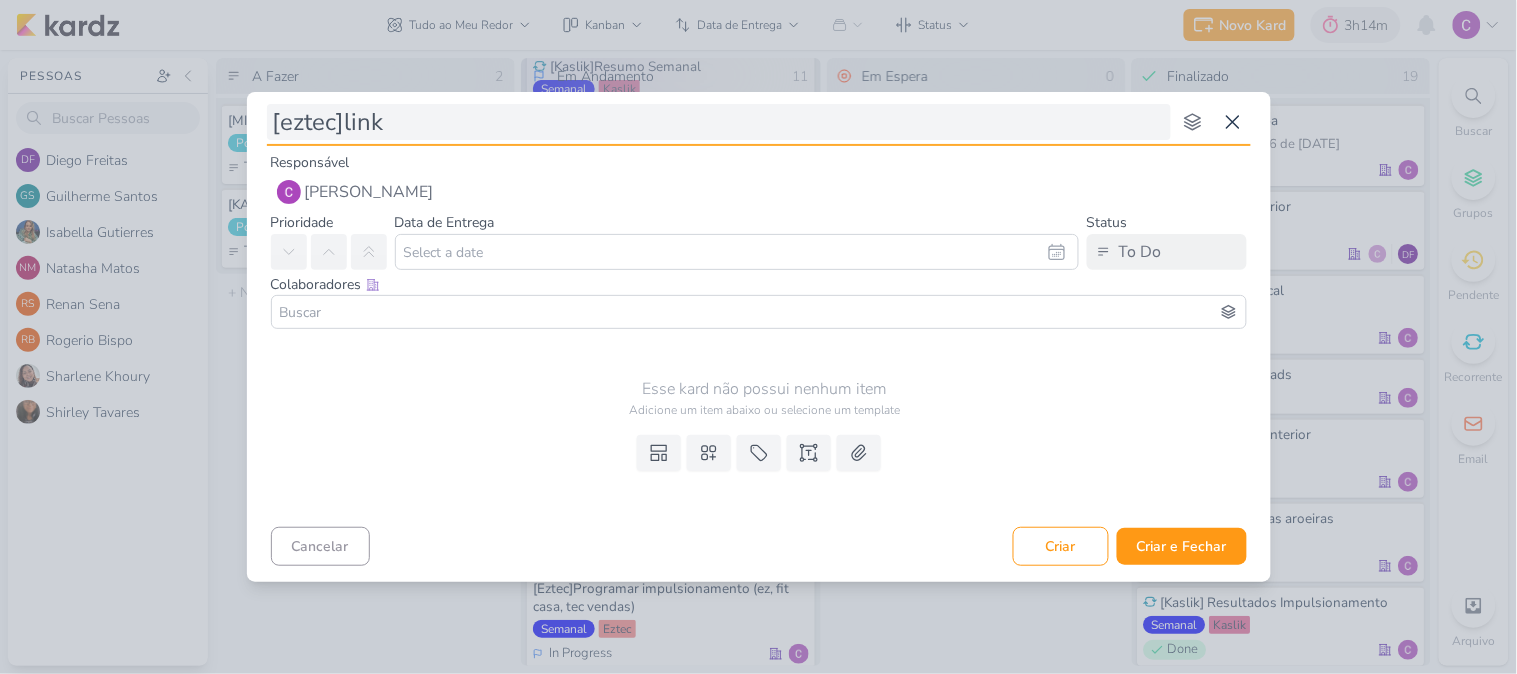 type on "[eztec]links" 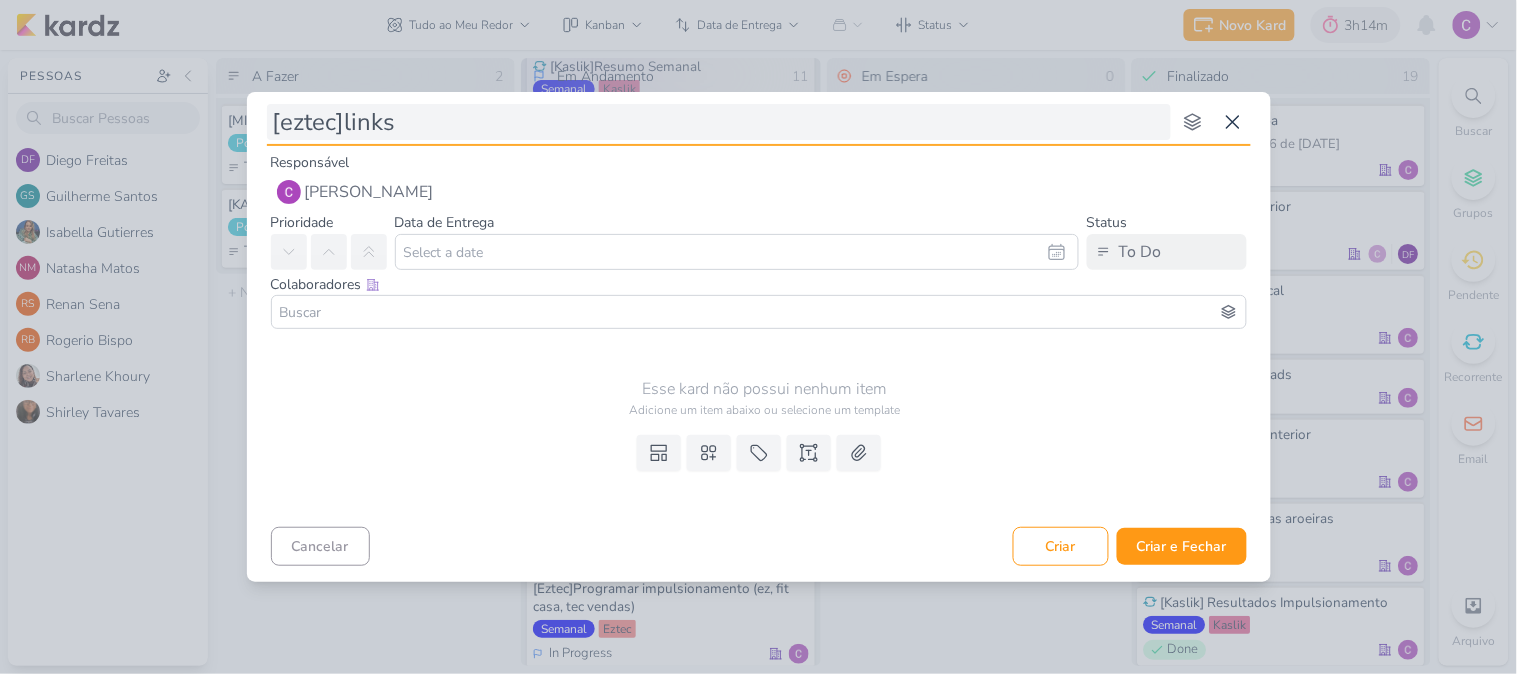 type 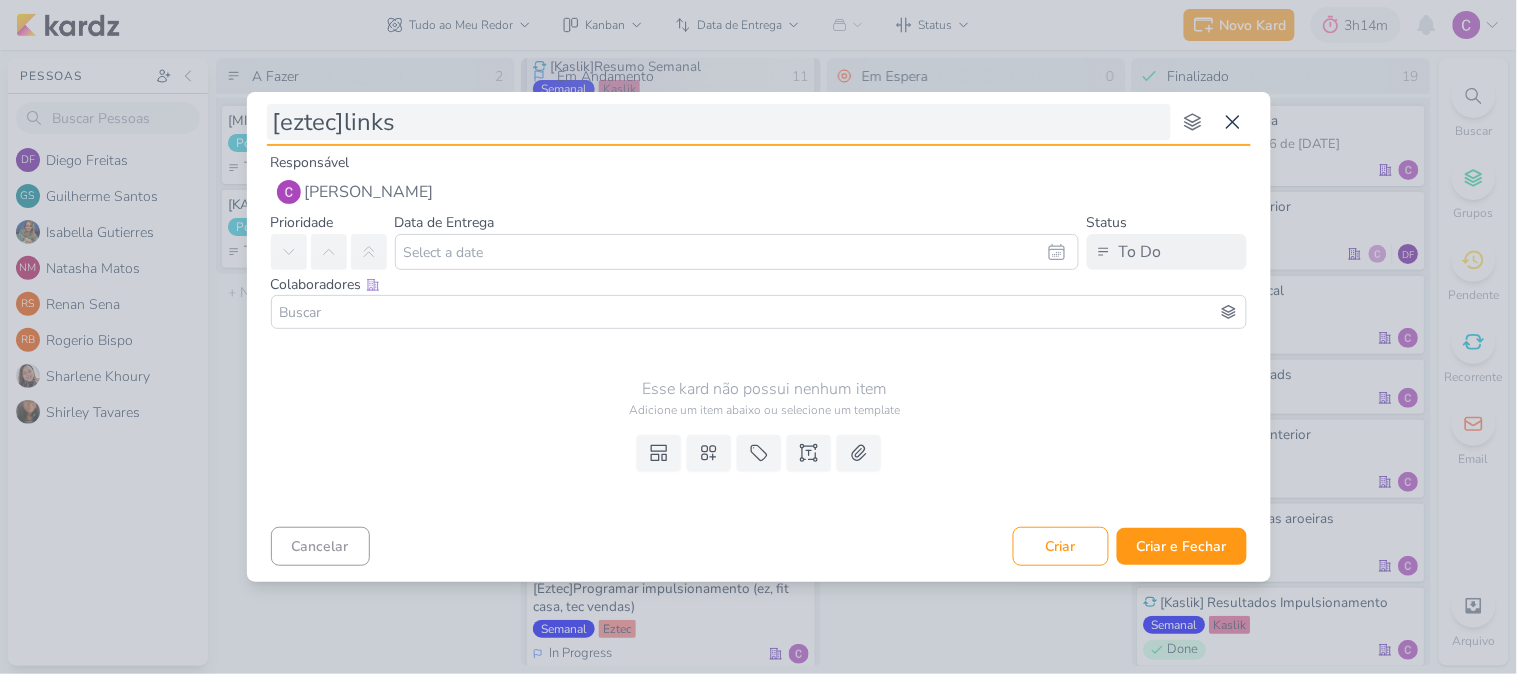 type on "[eztec]links" 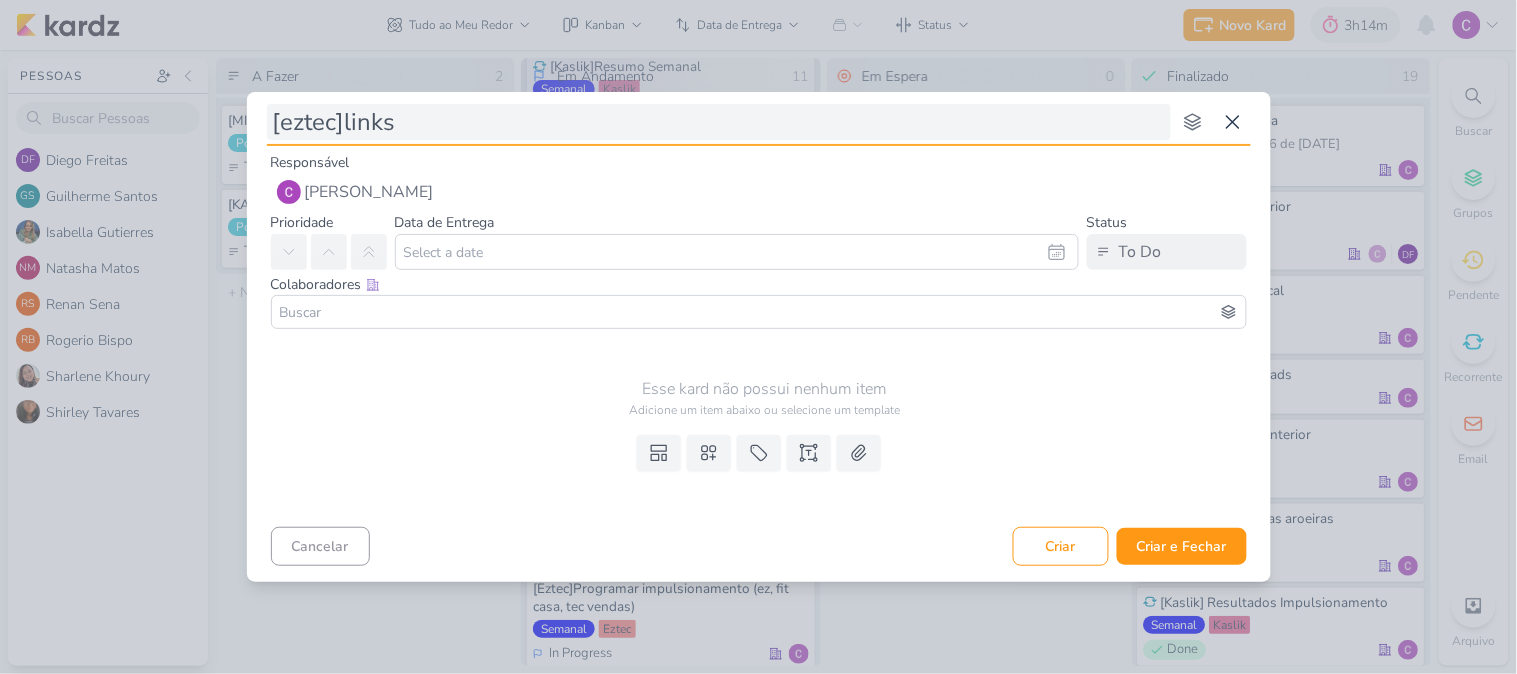 type 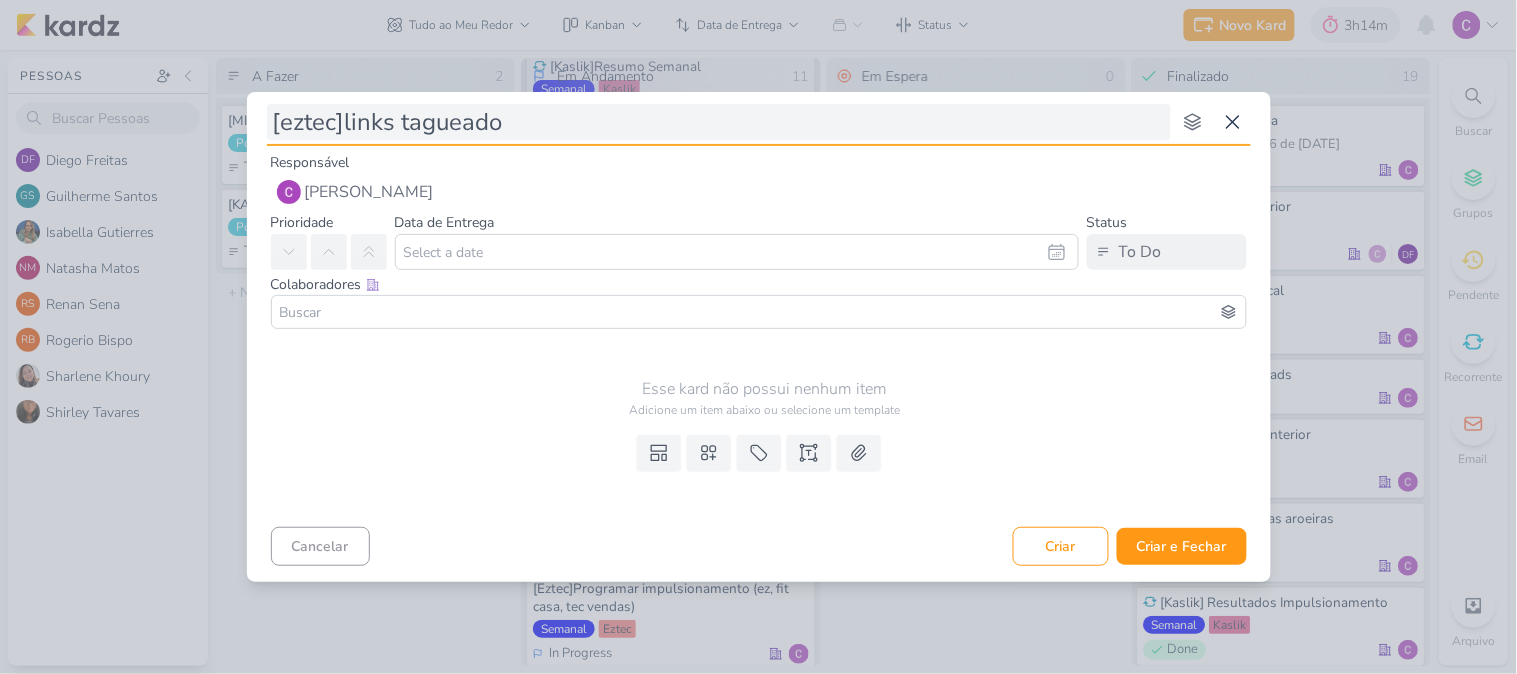 type on "[eztec]links tagueados" 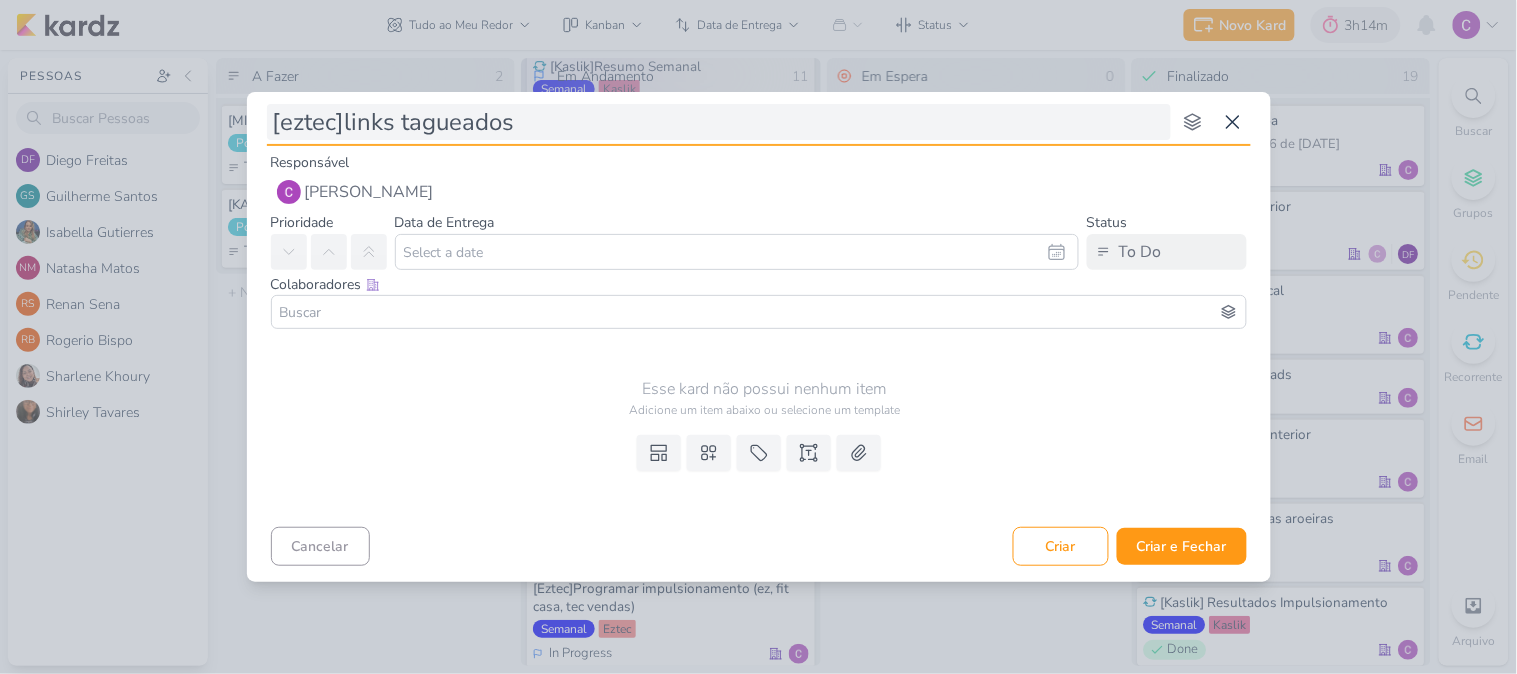 type 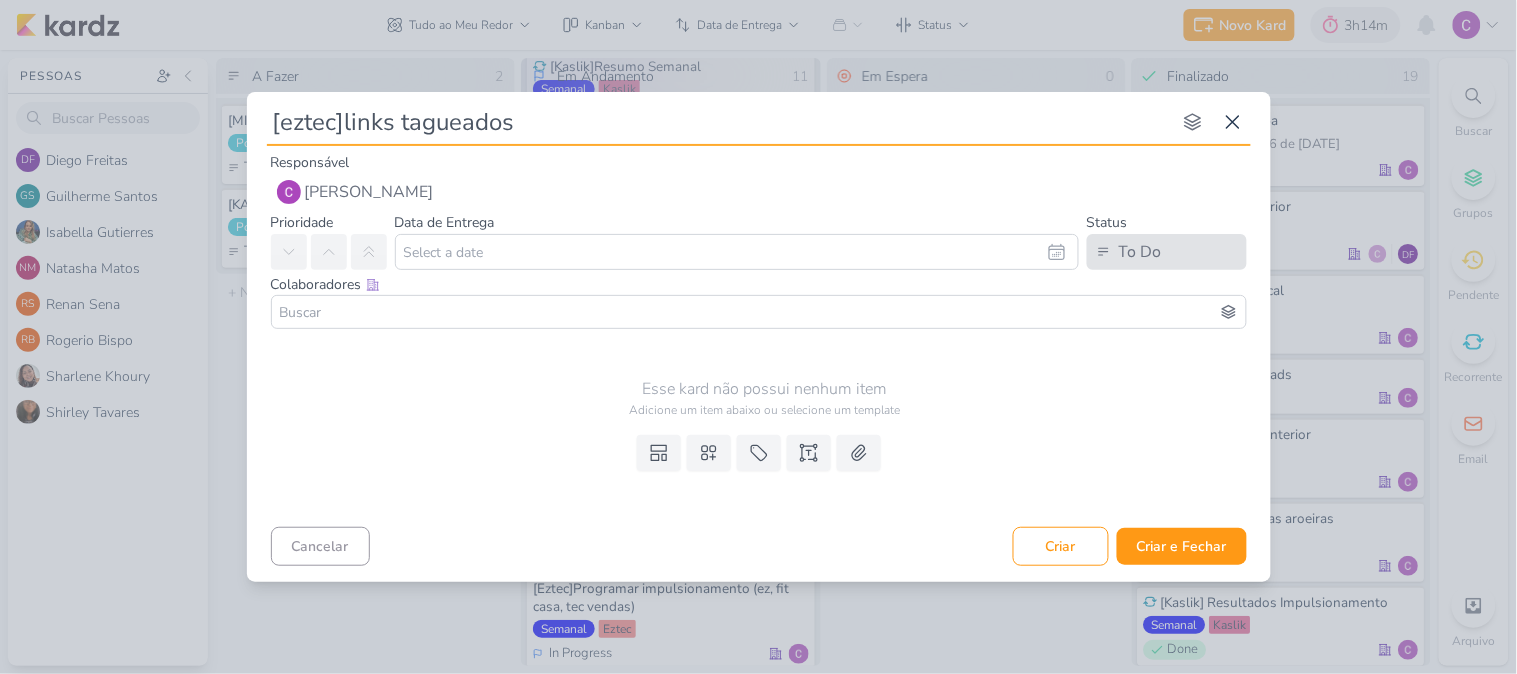 type on "[eztec]links tagueados" 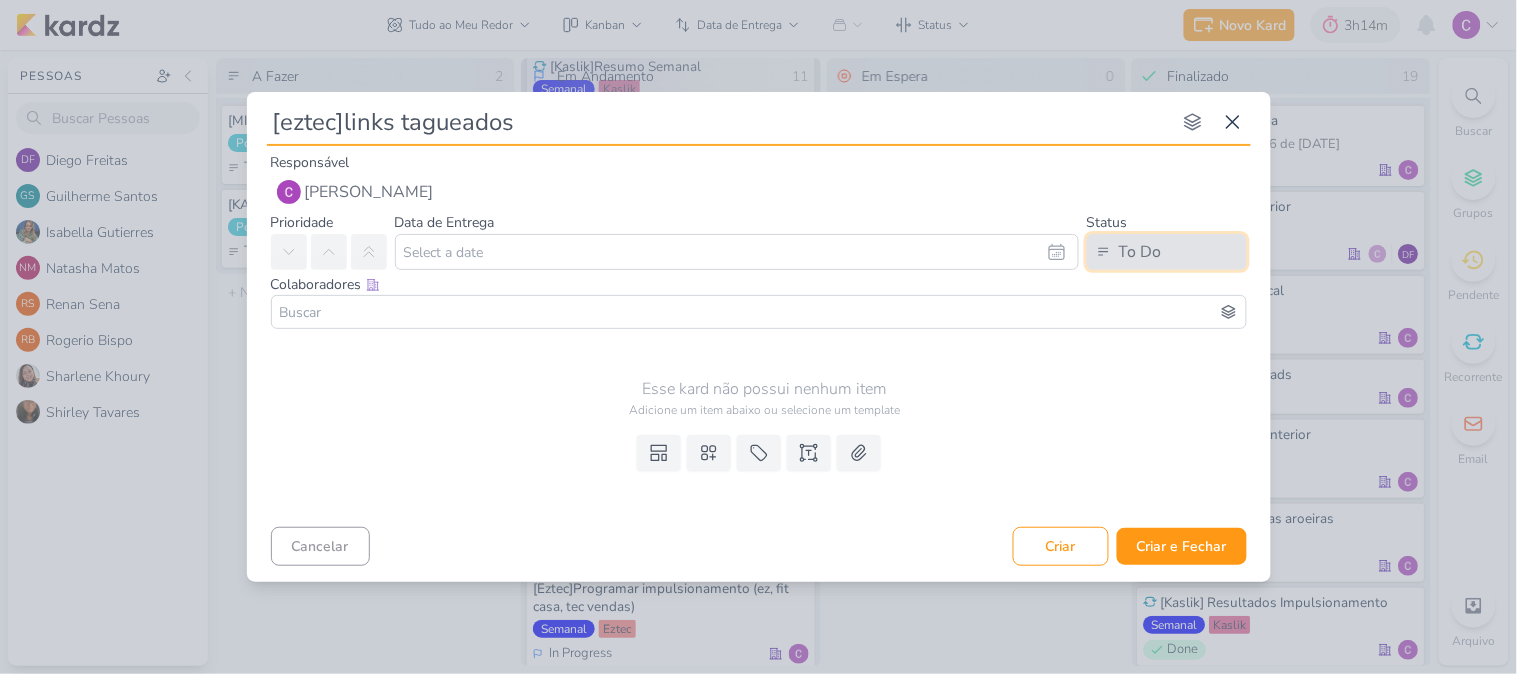 click on "To Do" at bounding box center [1167, 252] 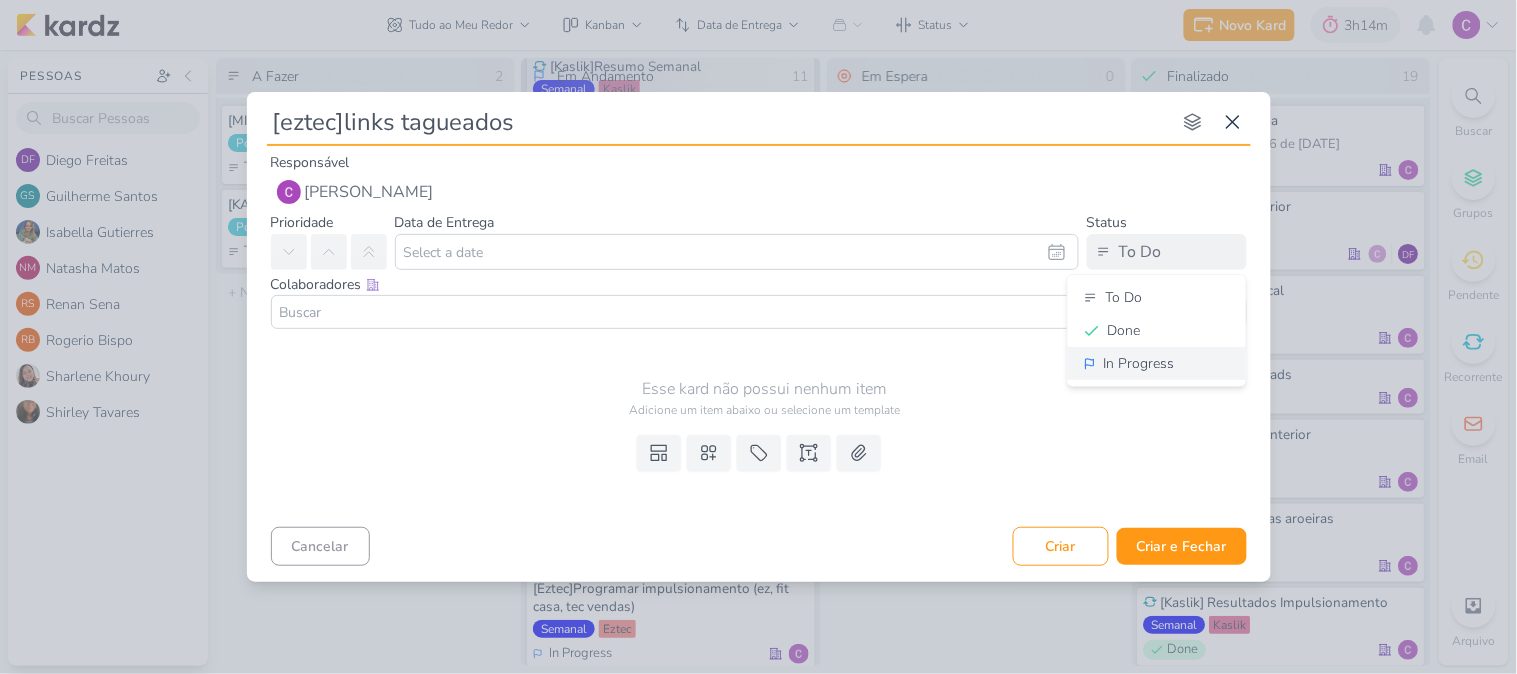 click on "In Progress" at bounding box center (1157, 363) 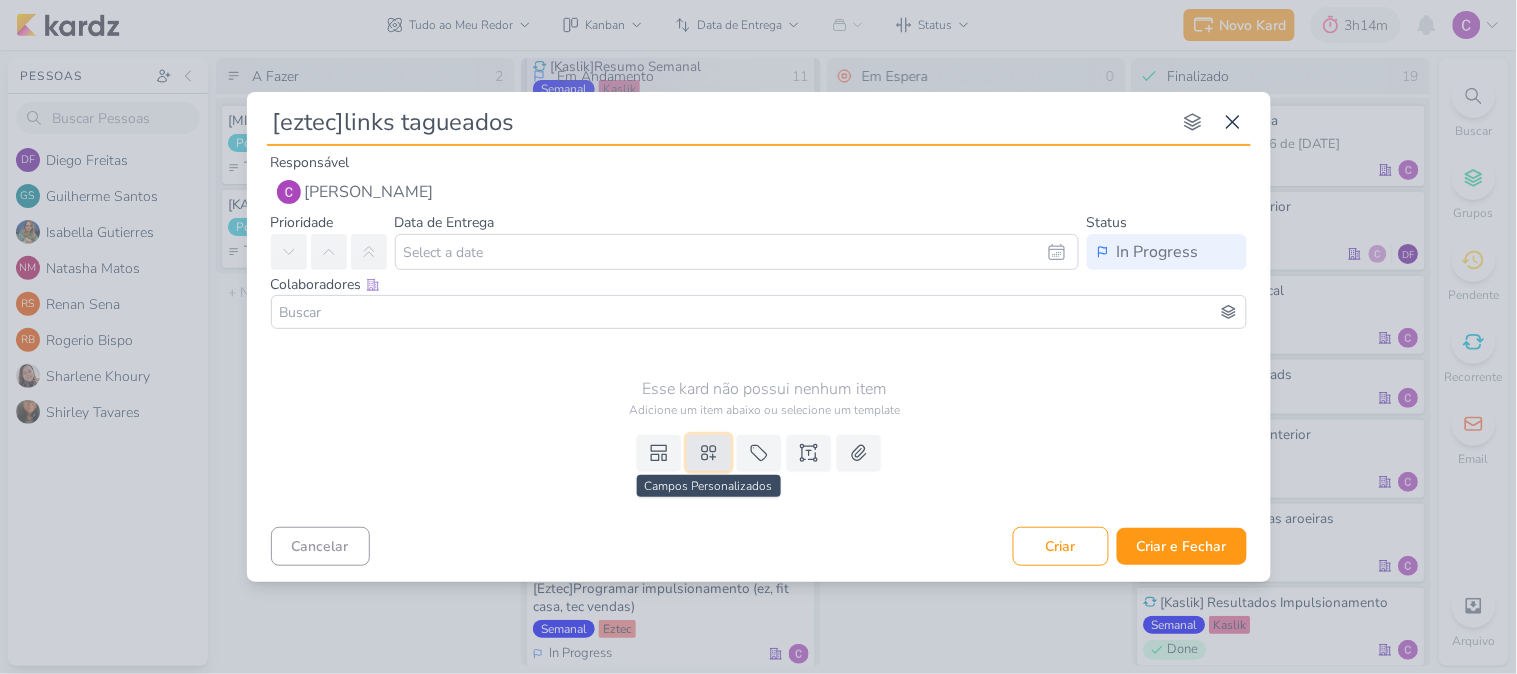 click 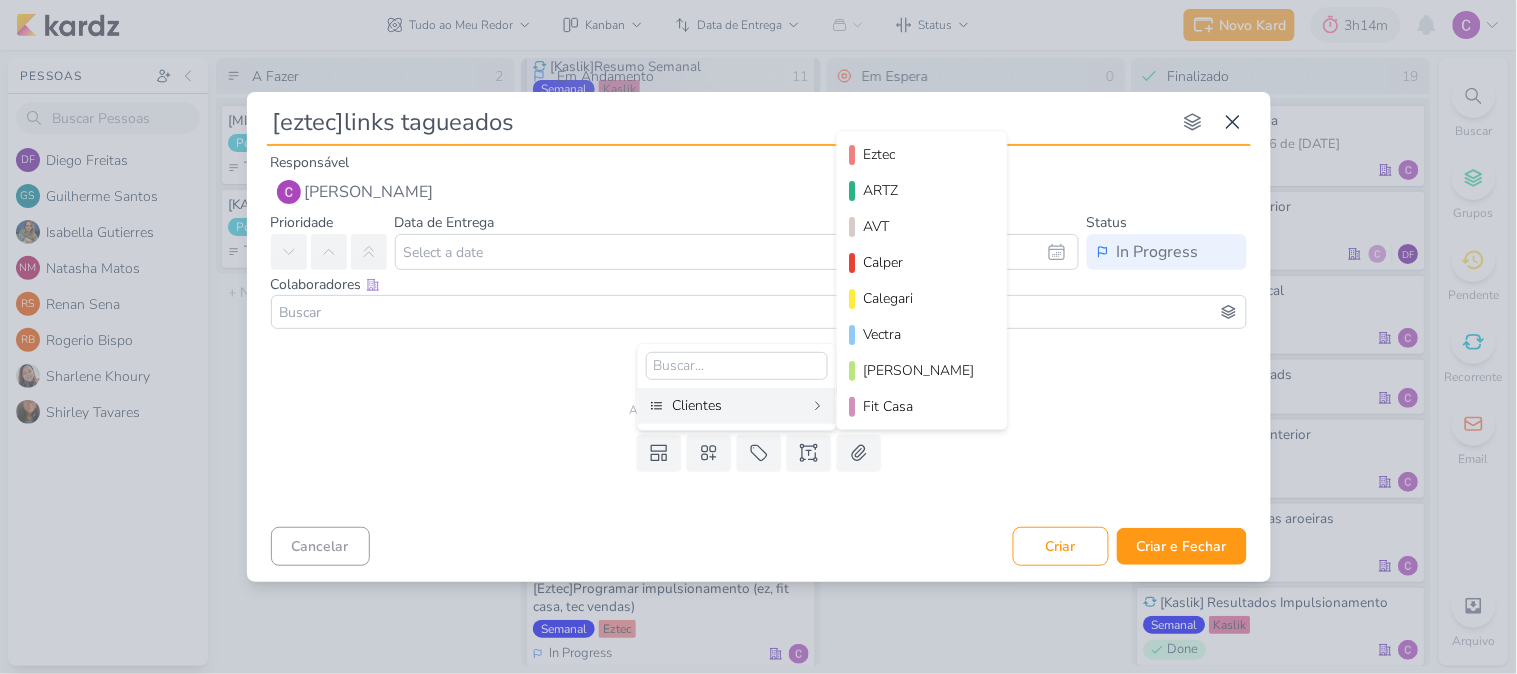 click on "Clientes" at bounding box center [738, 405] 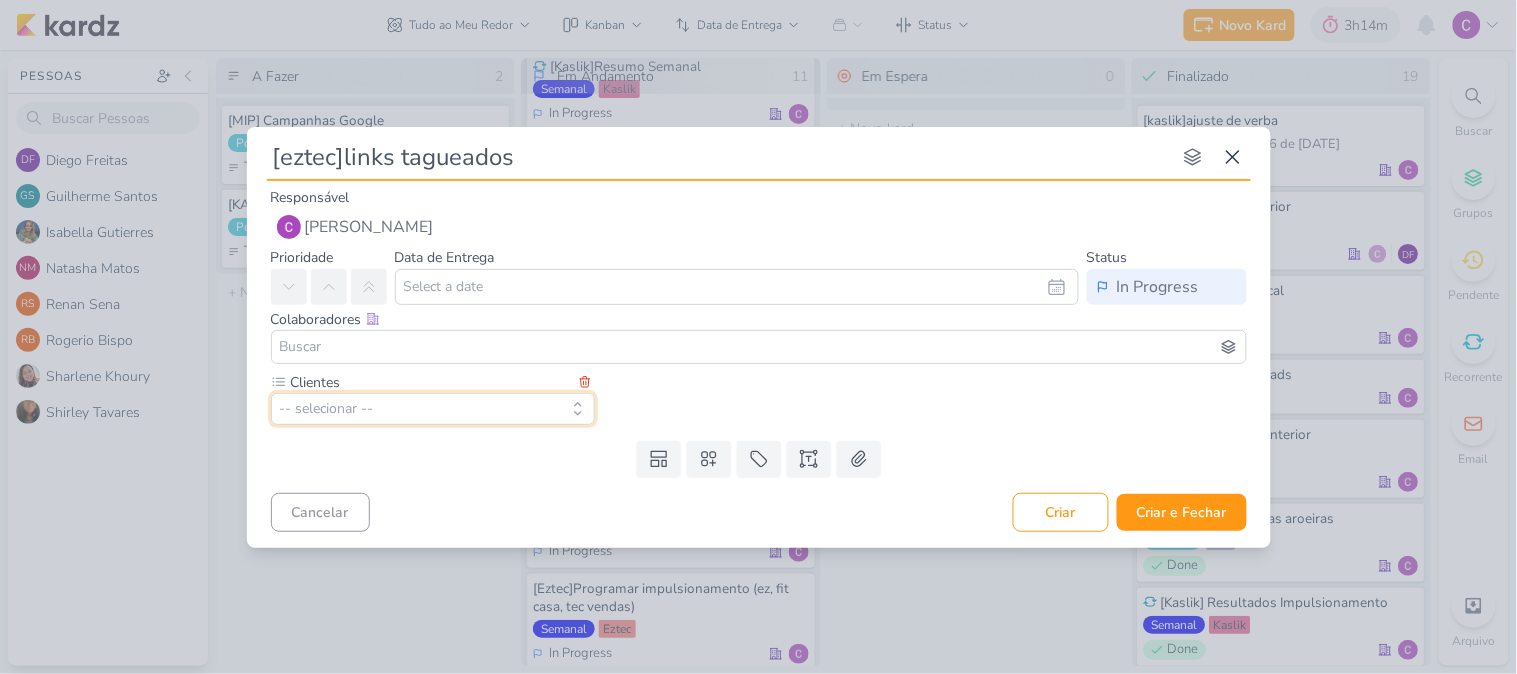 click on "-- selecionar --" at bounding box center (433, 409) 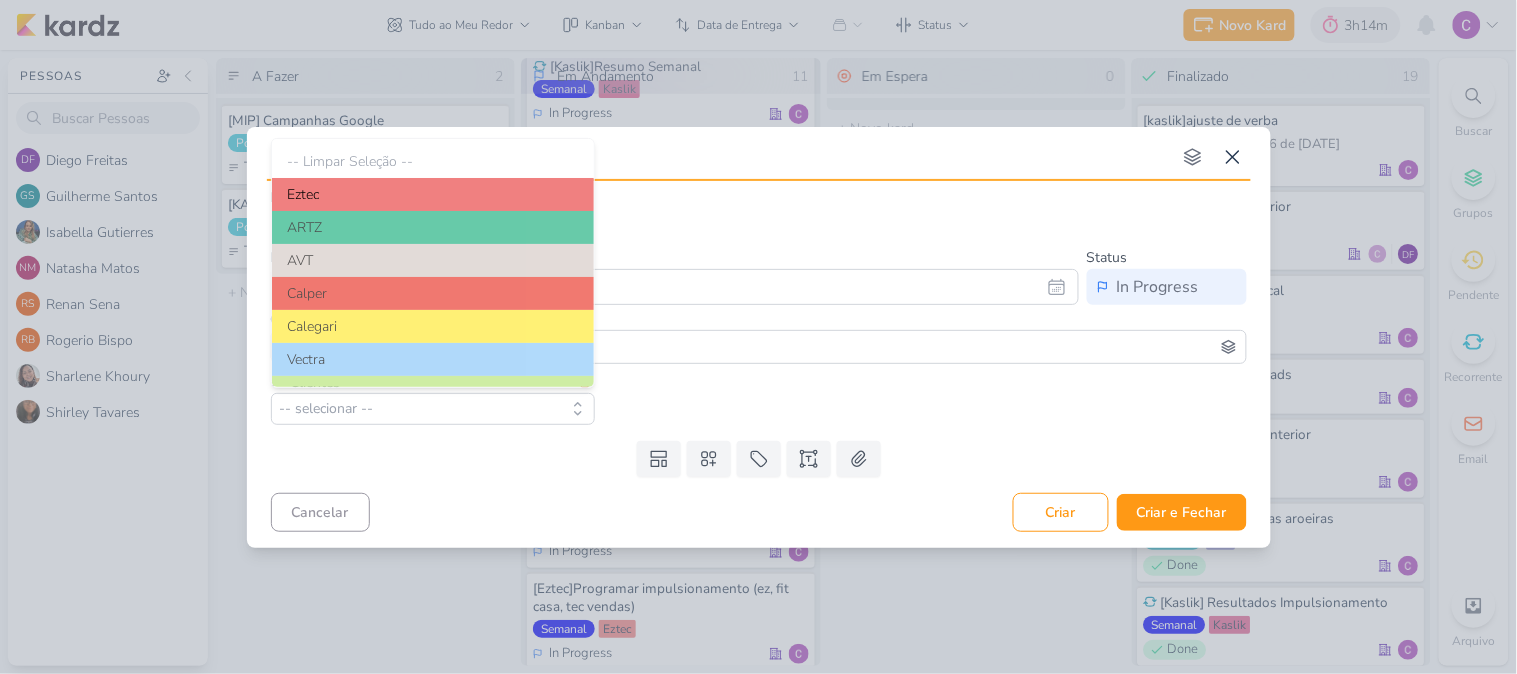 click on "Eztec" at bounding box center [433, 194] 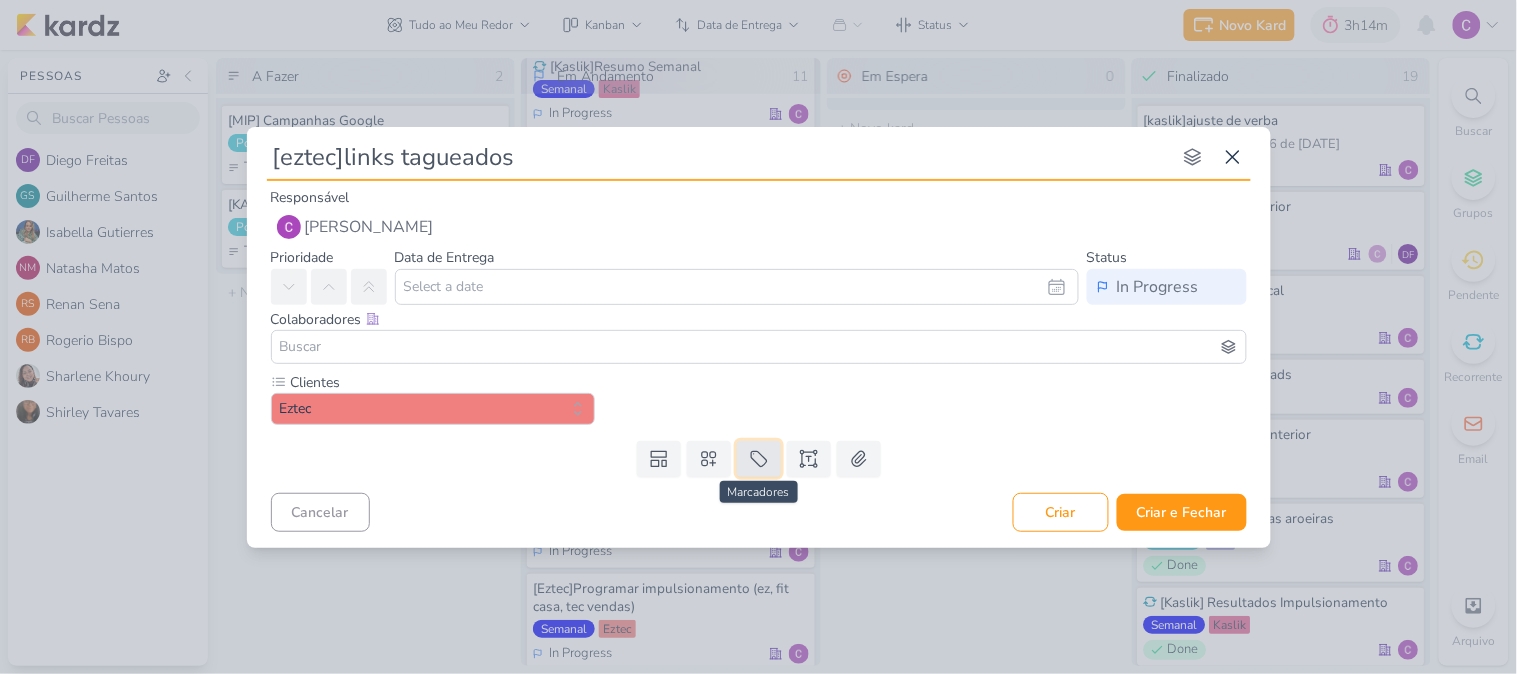 click 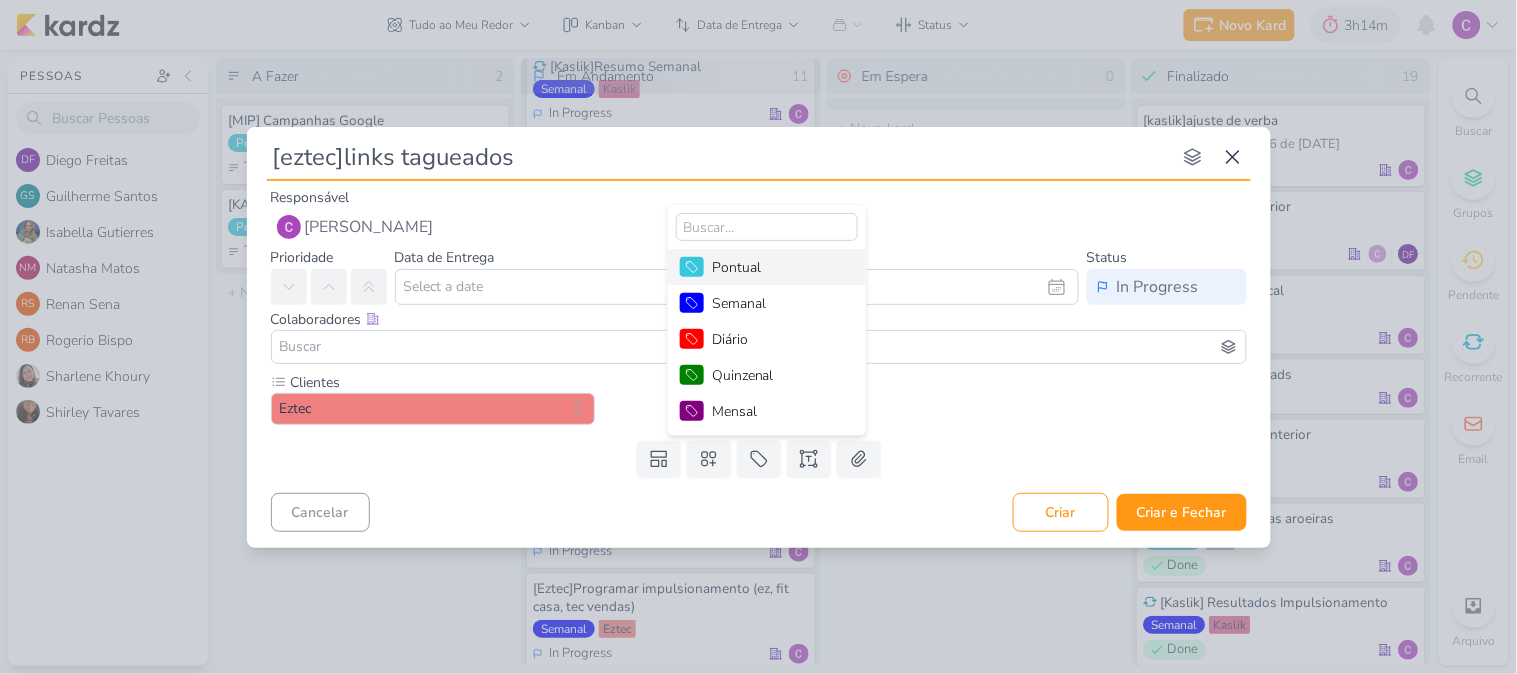 click on "Pontual" at bounding box center (777, 267) 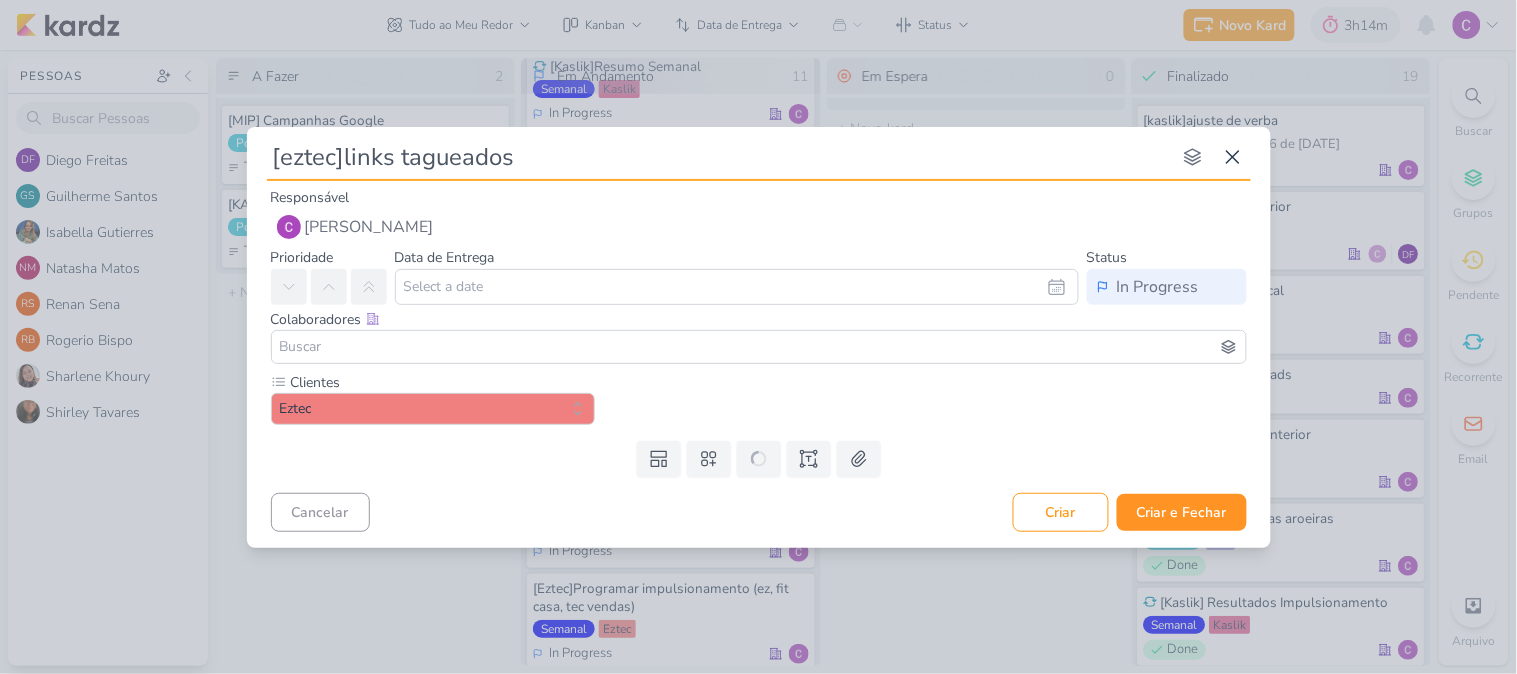 type 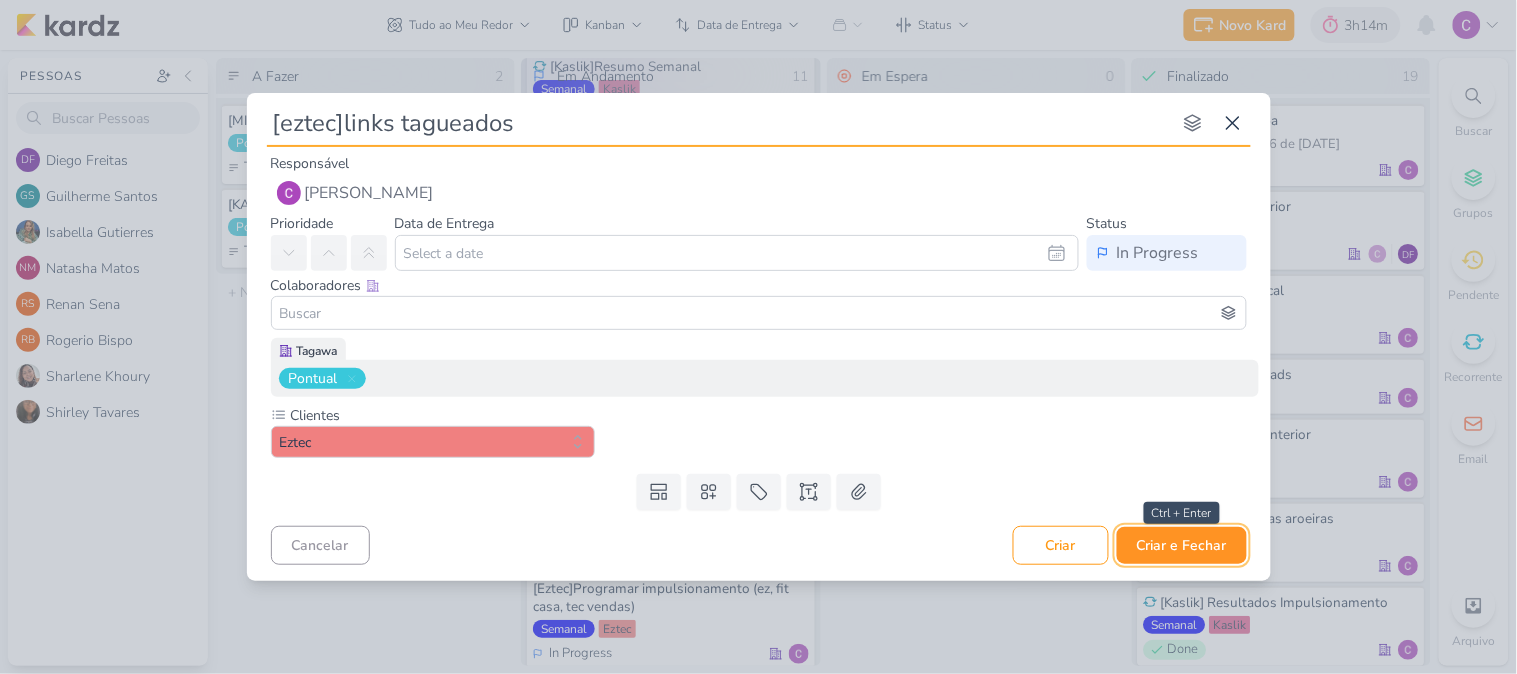click on "Criar e Fechar" at bounding box center (1182, 545) 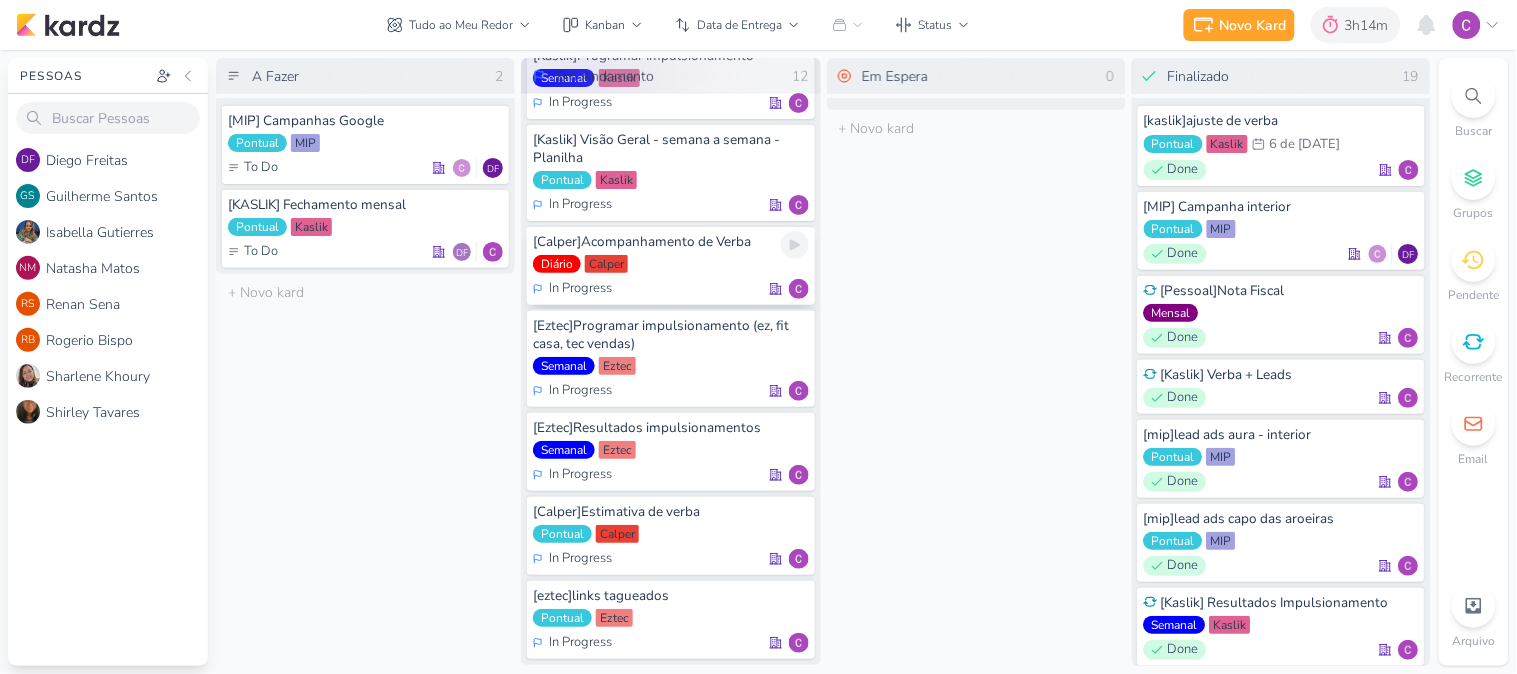 scroll, scrollTop: 508, scrollLeft: 0, axis: vertical 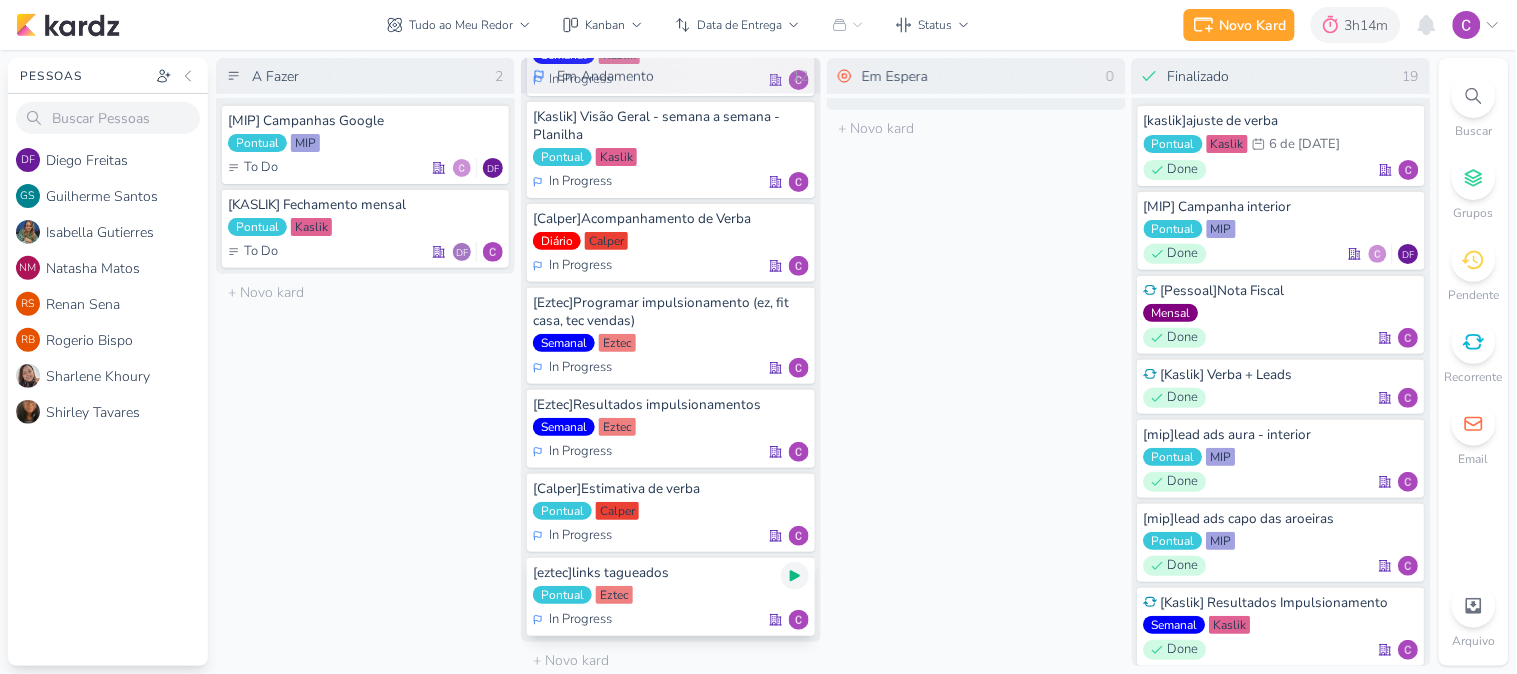 click 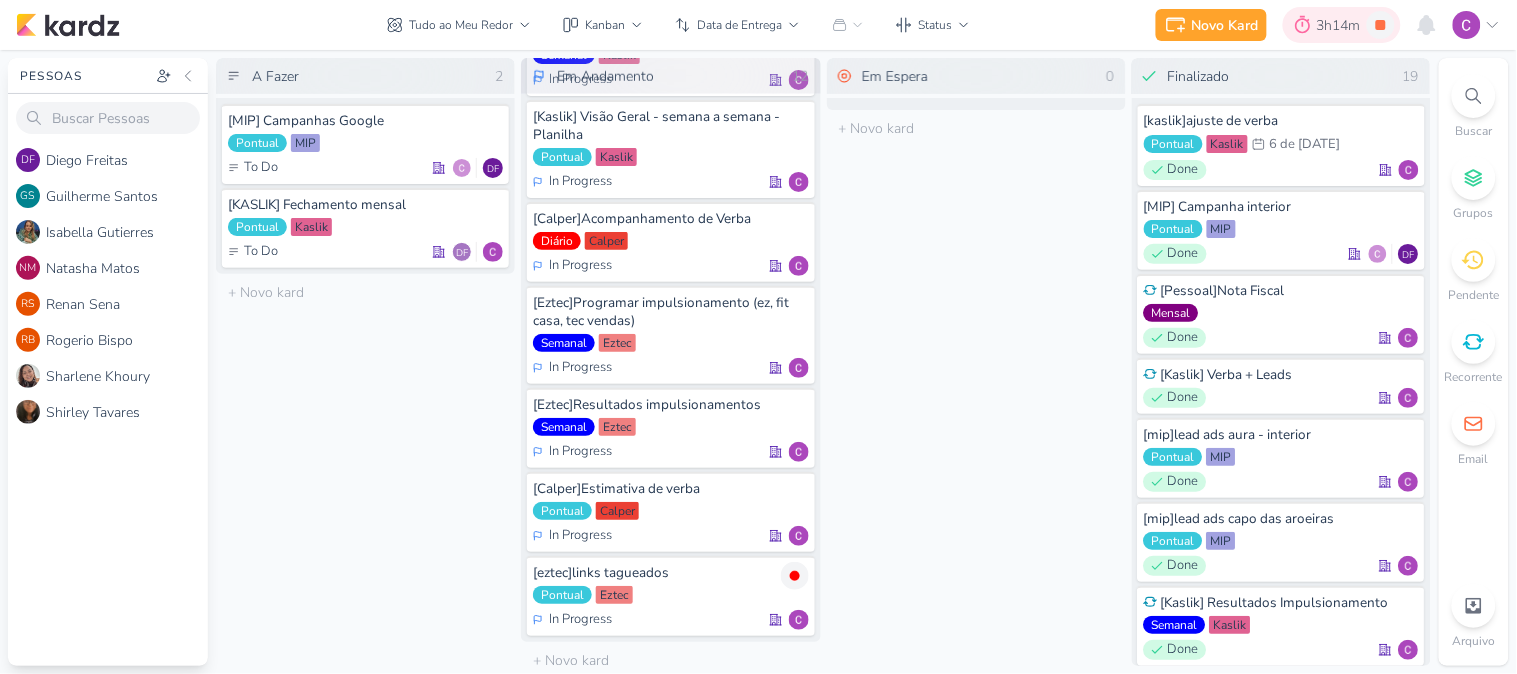 click on "3h14m" at bounding box center [1342, 25] 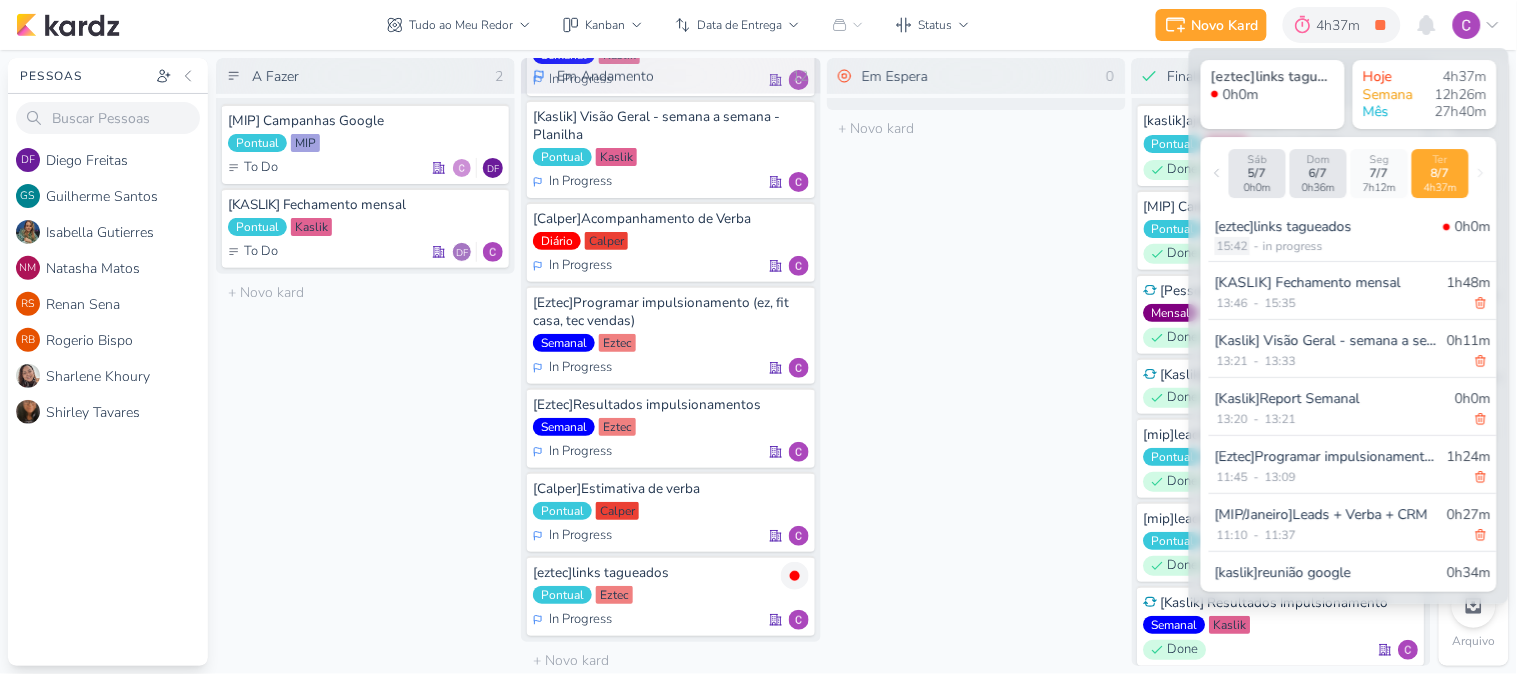 click on "15:42" at bounding box center (1232, 246) 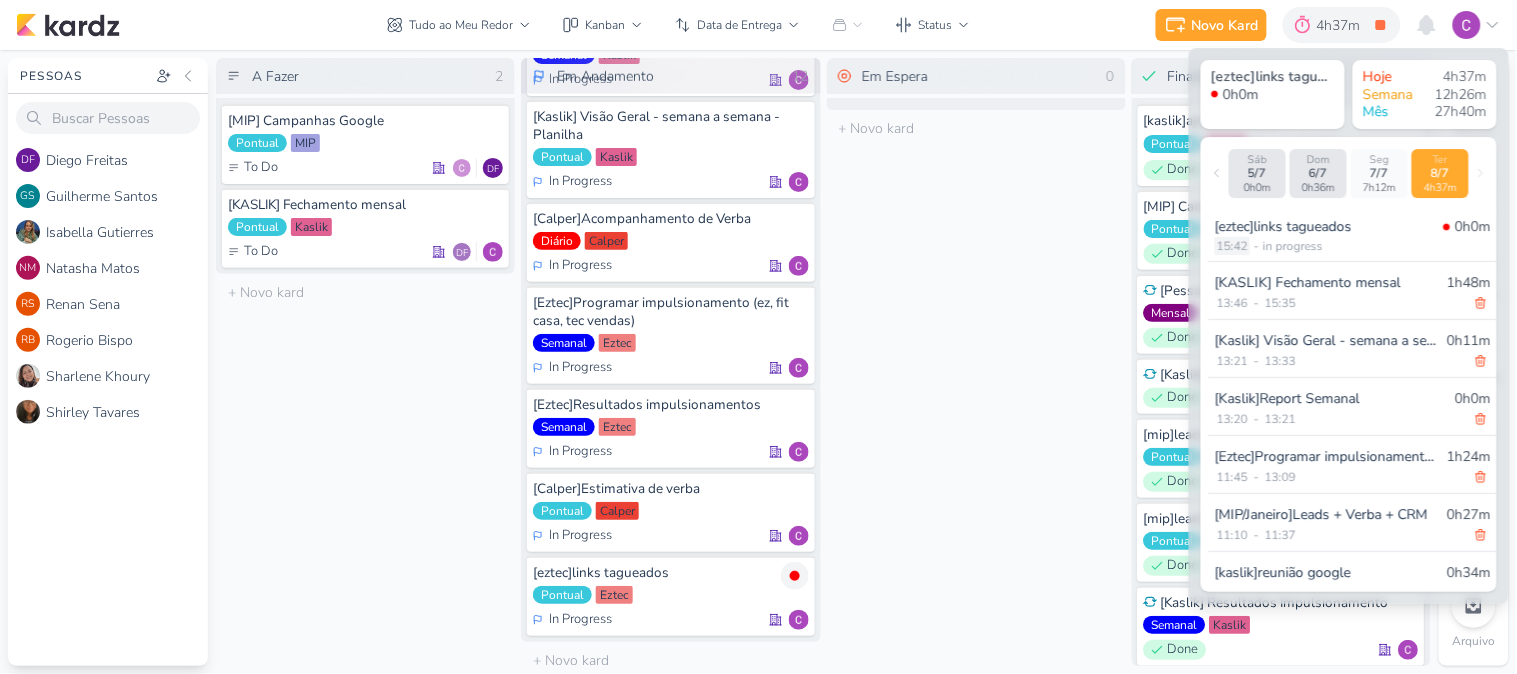 select on "15" 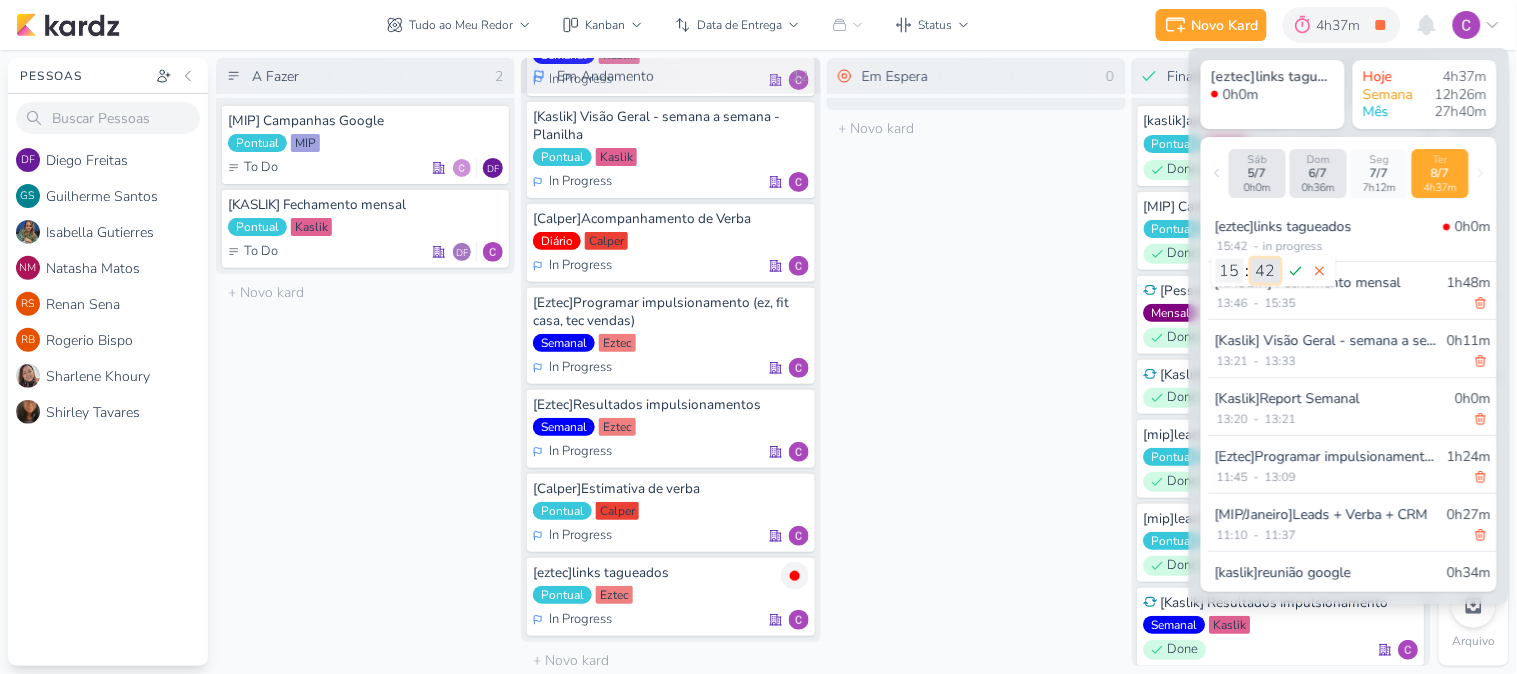 click on "00 01 02 03 04 05 06 07 08 09 10 11 12 13 14 15 16 17 18 19 20 21 22 23 24 25 26 27 28 29 30 31 32 33 34 35 36 37 38 39 40 41 42 43 44 45 46 47 48 49 50 51 52 53 54 55 56 57 58 59" at bounding box center [1266, 271] 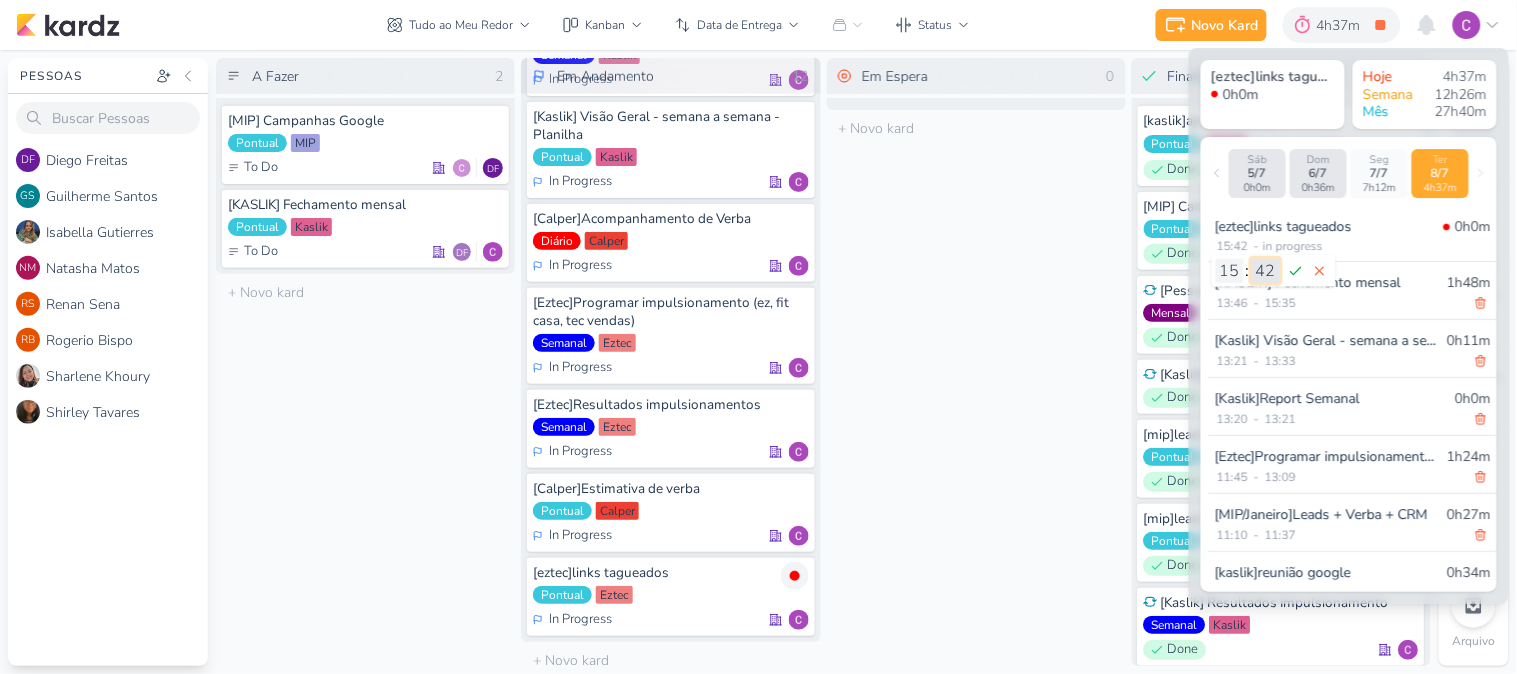 click on "00 01 02 03 04 05 06 07 08 09 10 11 12 13 14 15 16 17 18 19 20 21 22 23 24 25 26 27 28 29 30 31 32 33 34 35 36 37 38 39 40 41 42 43 44 45 46 47 48 49 50 51 52 53 54 55 56 57 58 59" at bounding box center [1266, 271] 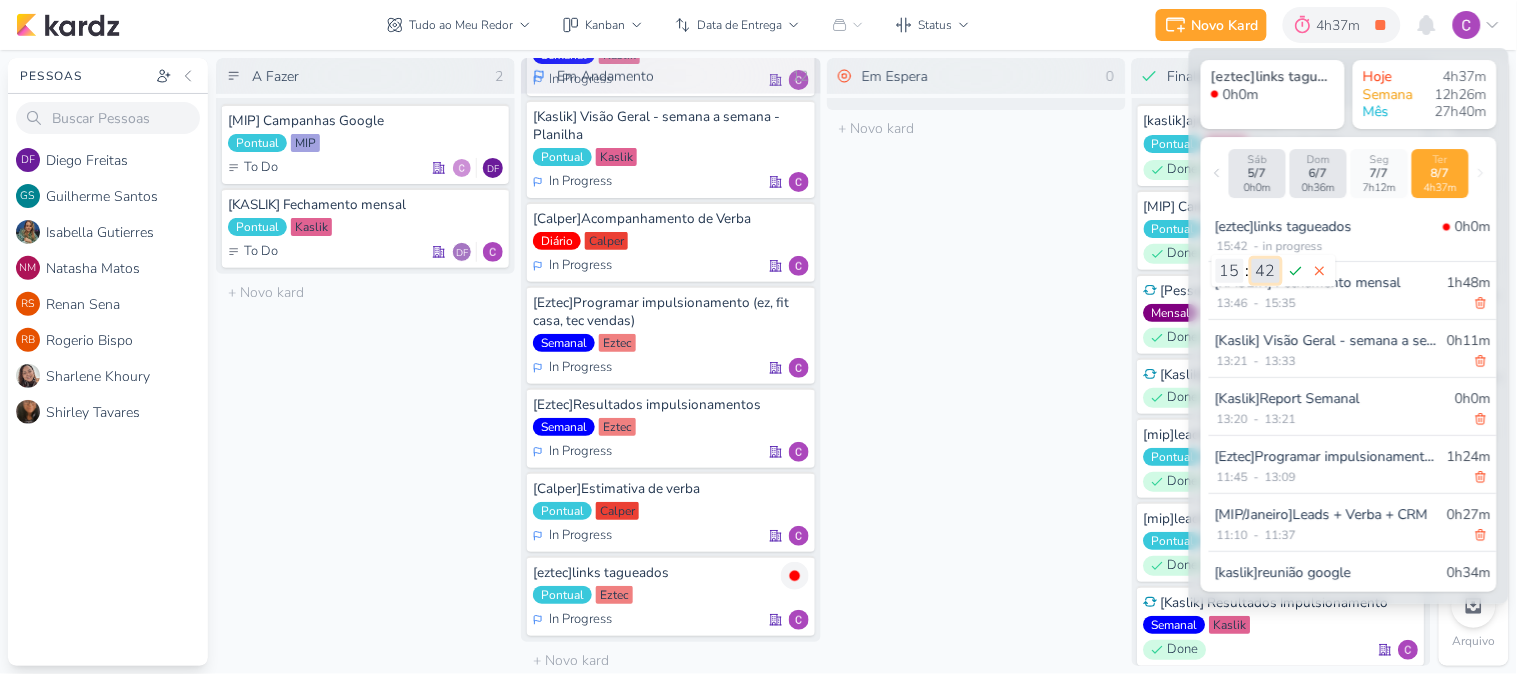 click on "00 01 02 03 04 05 06 07 08 09 10 11 12 13 14 15 16 17 18 19 20 21 22 23 24 25 26 27 28 29 30 31 32 33 34 35 36 37 38 39 40 41 42 43 44 45 46 47 48 49 50 51 52 53 54 55 56 57 58 59" at bounding box center (1266, 271) 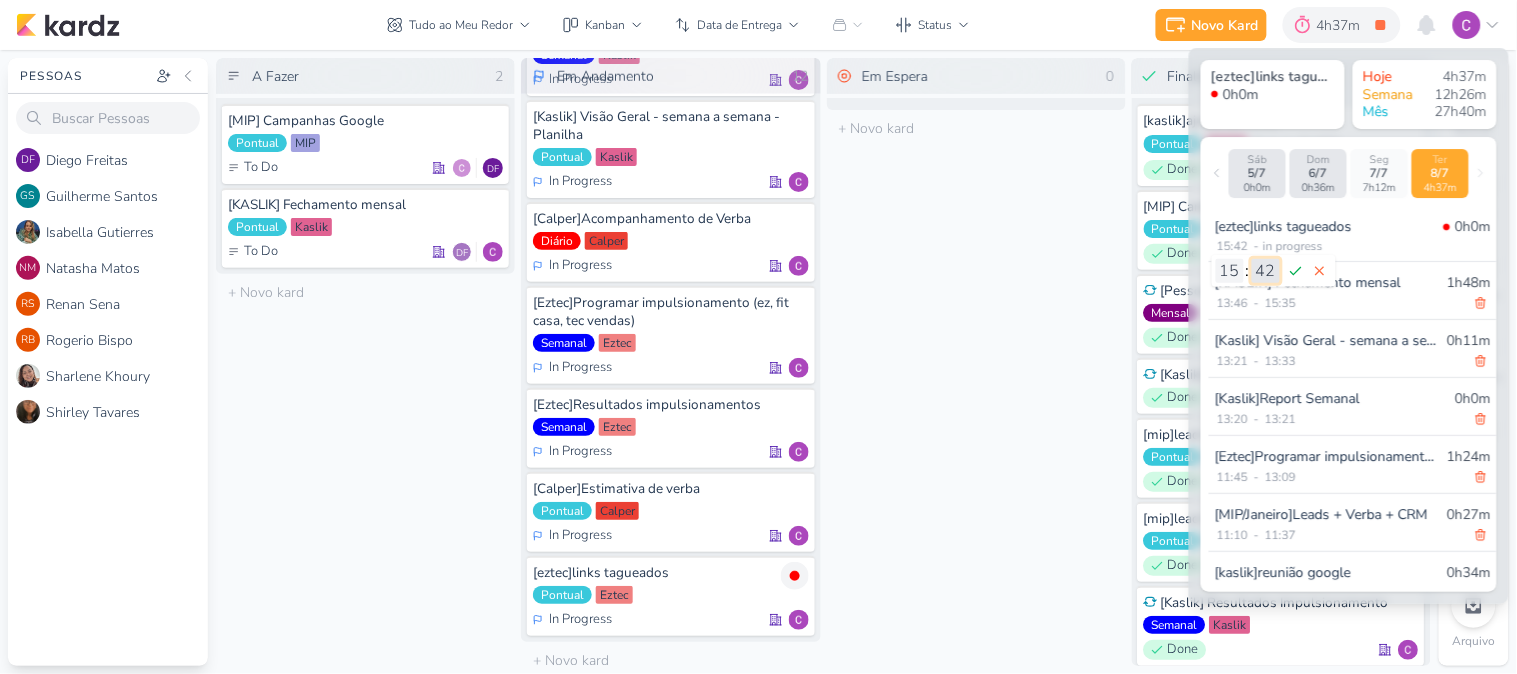 select on "38" 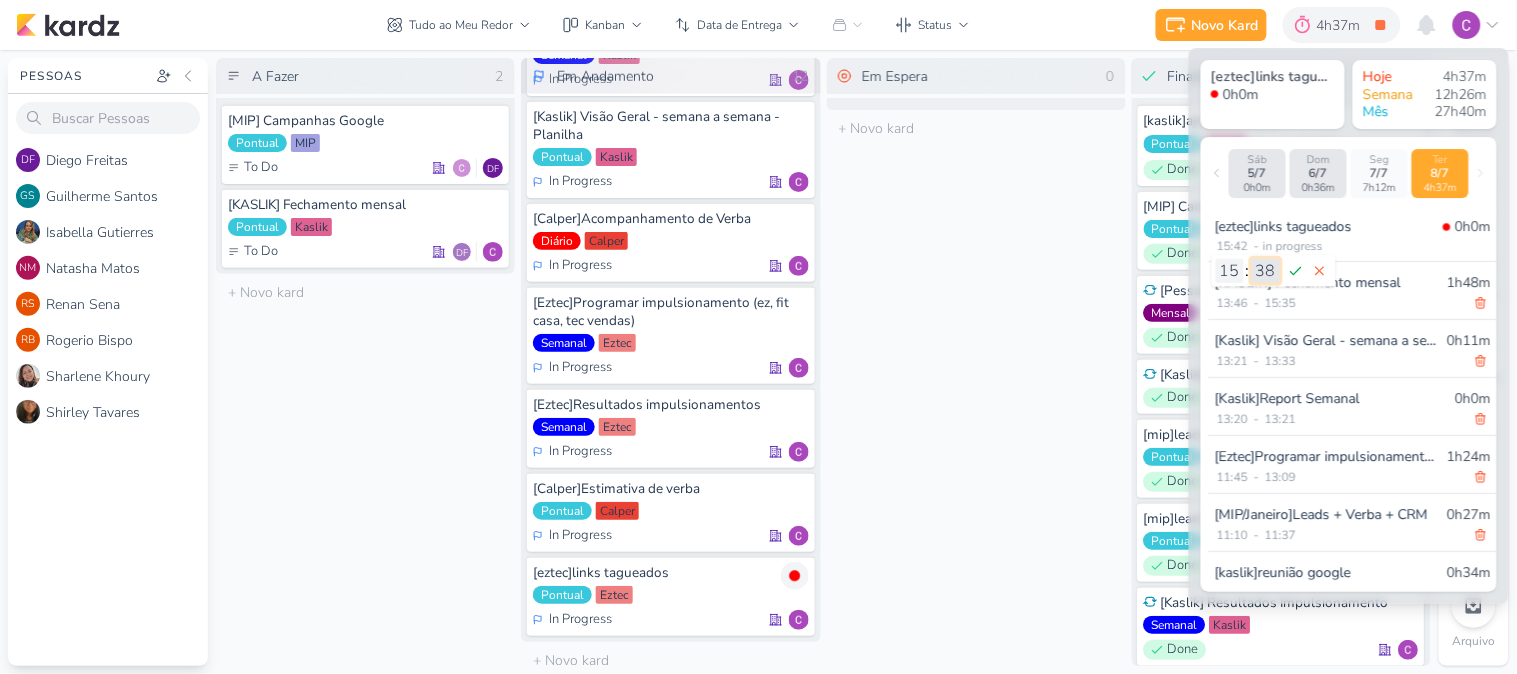 click on "00 01 02 03 04 05 06 07 08 09 10 11 12 13 14 15 16 17 18 19 20 21 22 23 24 25 26 27 28 29 30 31 32 33 34 35 36 37 38 39 40 41 42 43 44 45 46 47 48 49 50 51 52 53 54 55 56 57 58 59" at bounding box center (1266, 271) 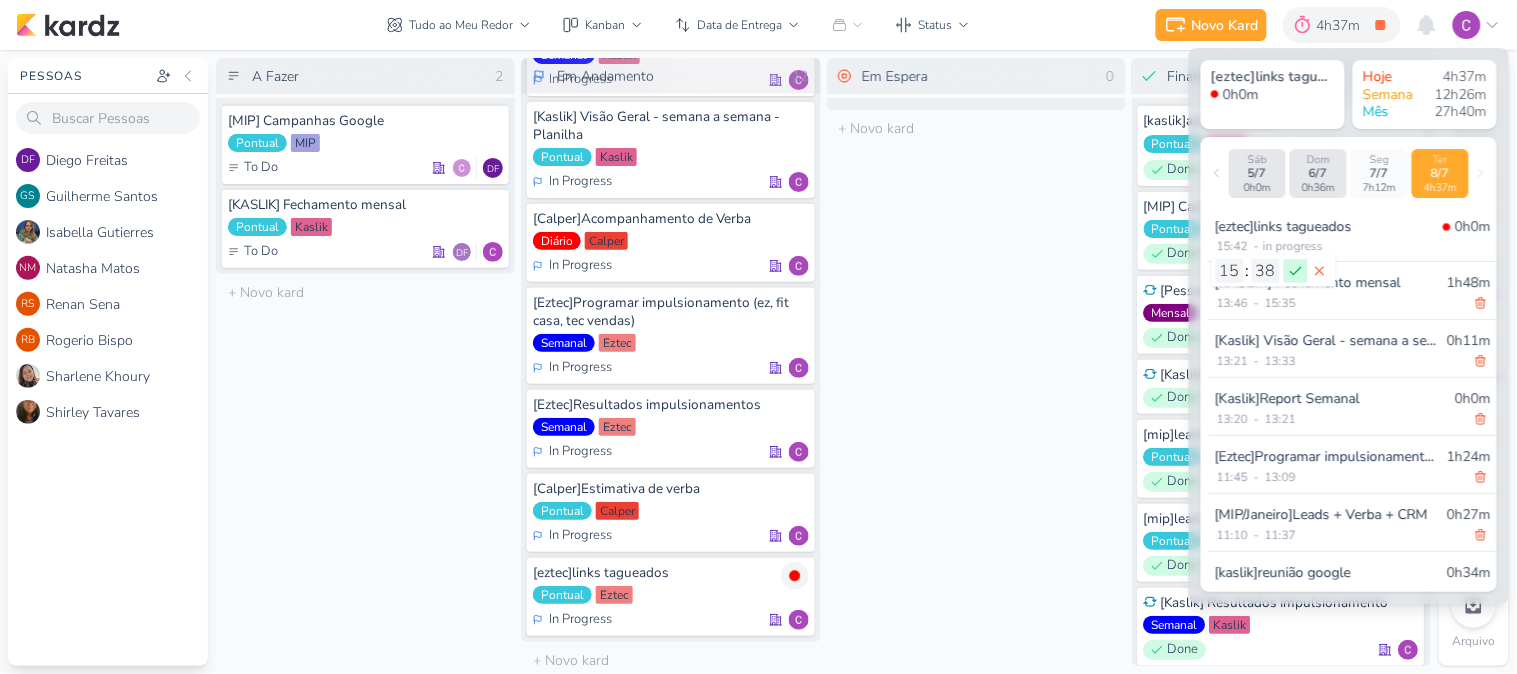 click 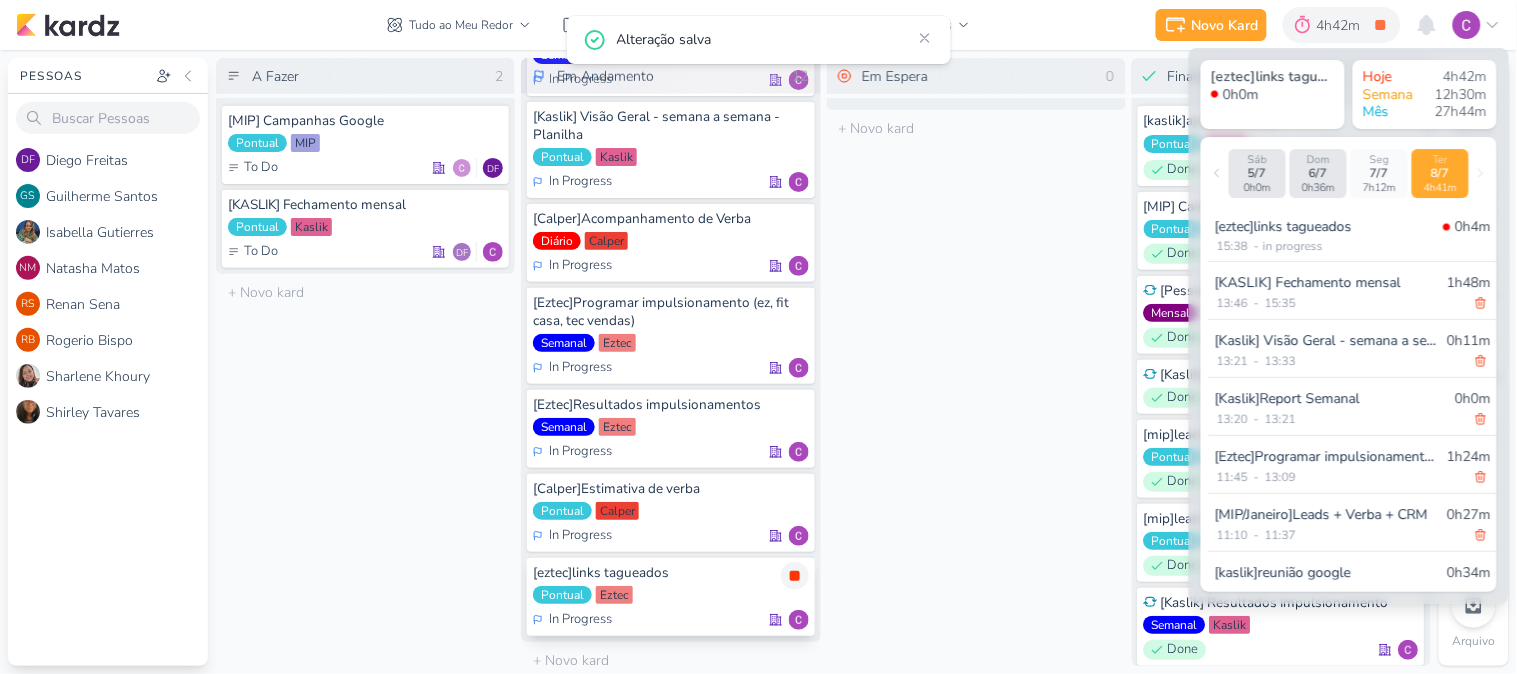 click 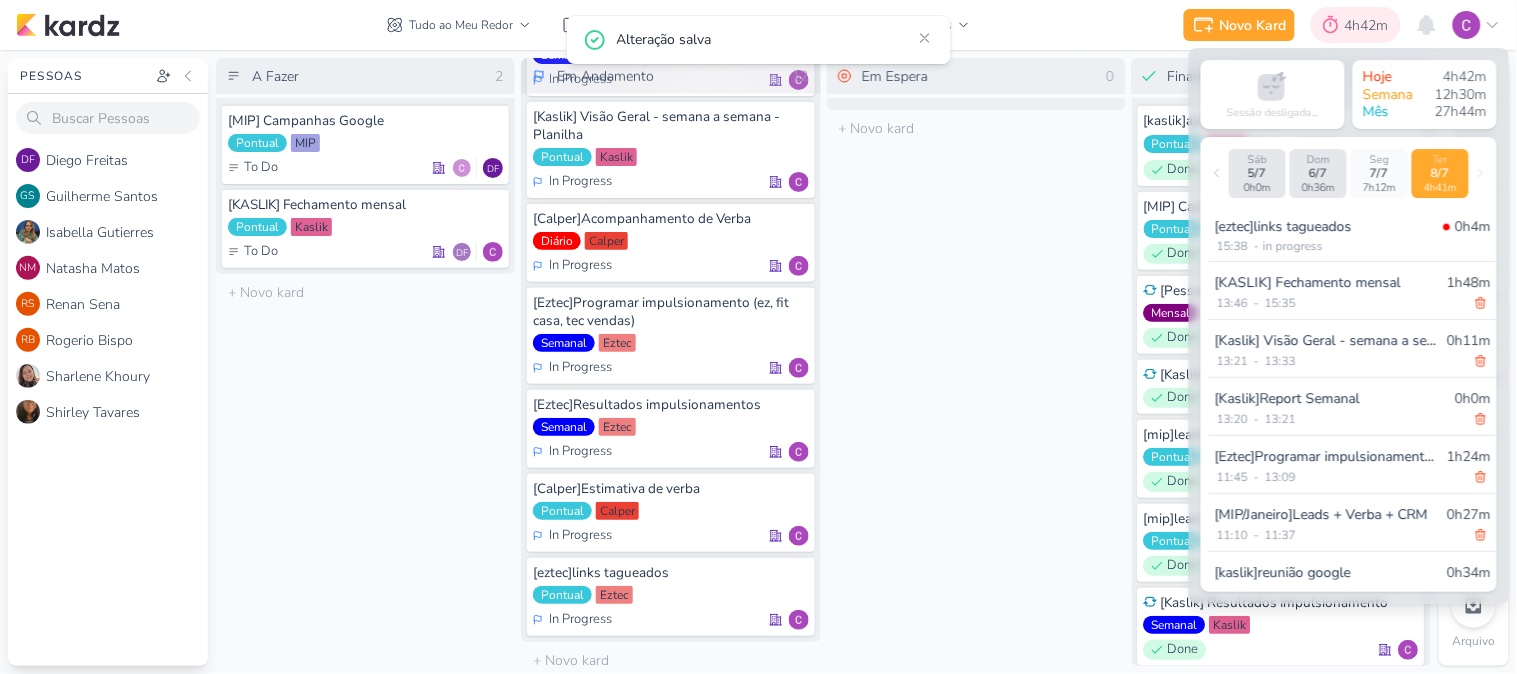click on "4h42m" at bounding box center [1370, 25] 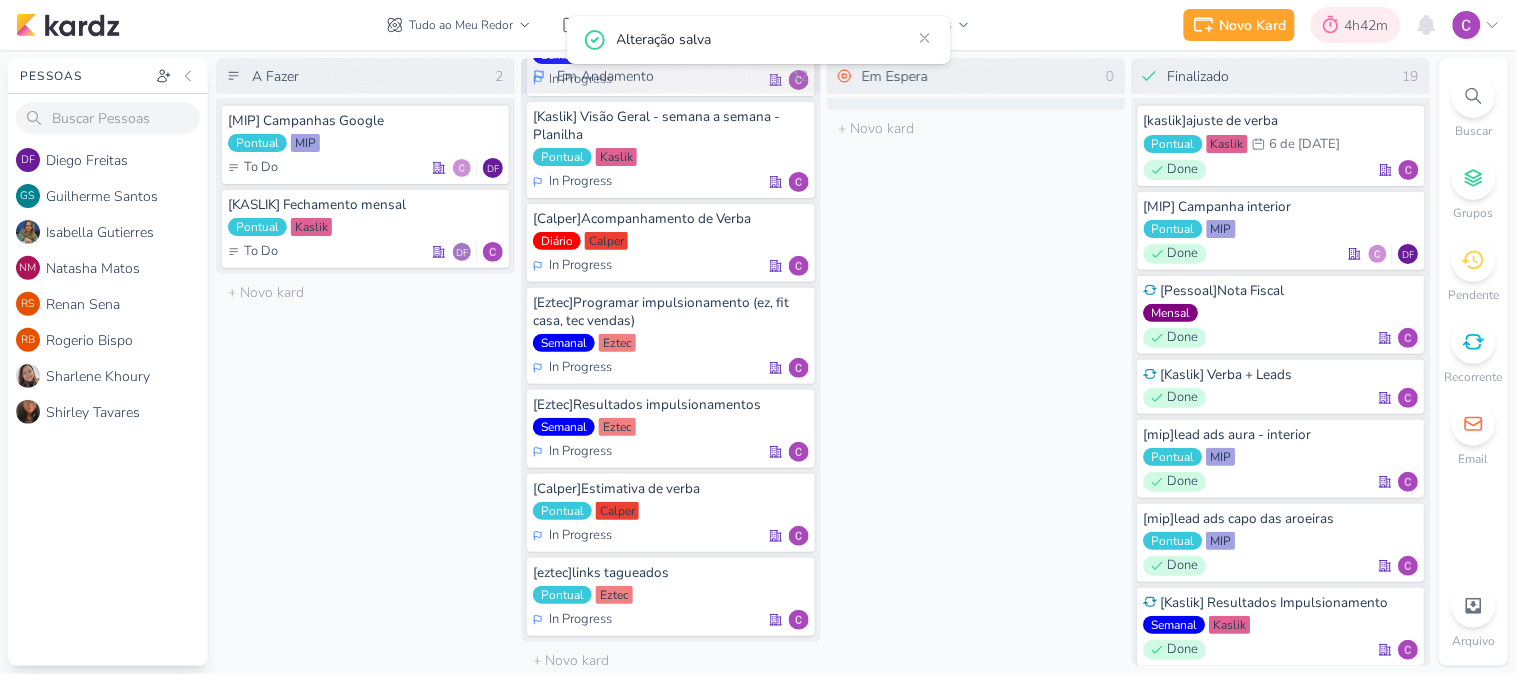click on "4h42m" at bounding box center (1370, 25) 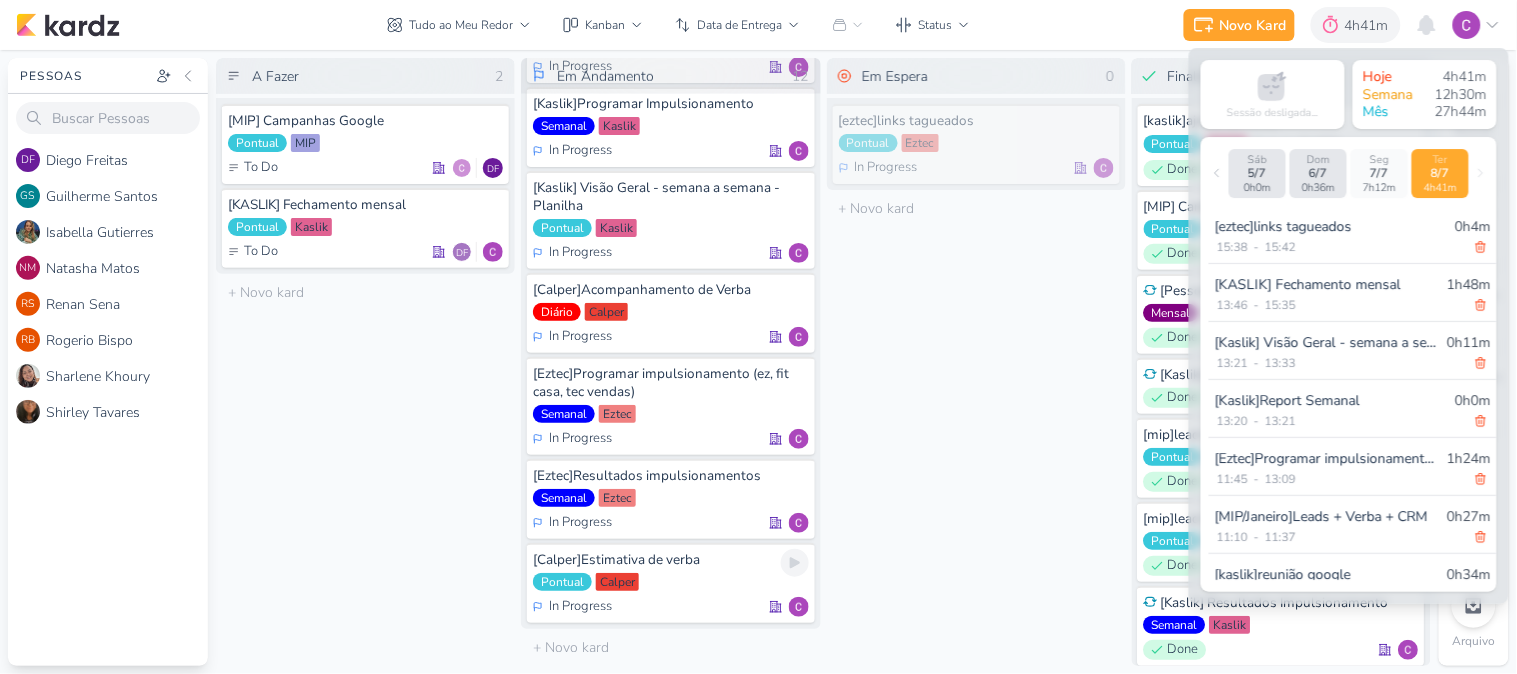 scroll, scrollTop: 425, scrollLeft: 0, axis: vertical 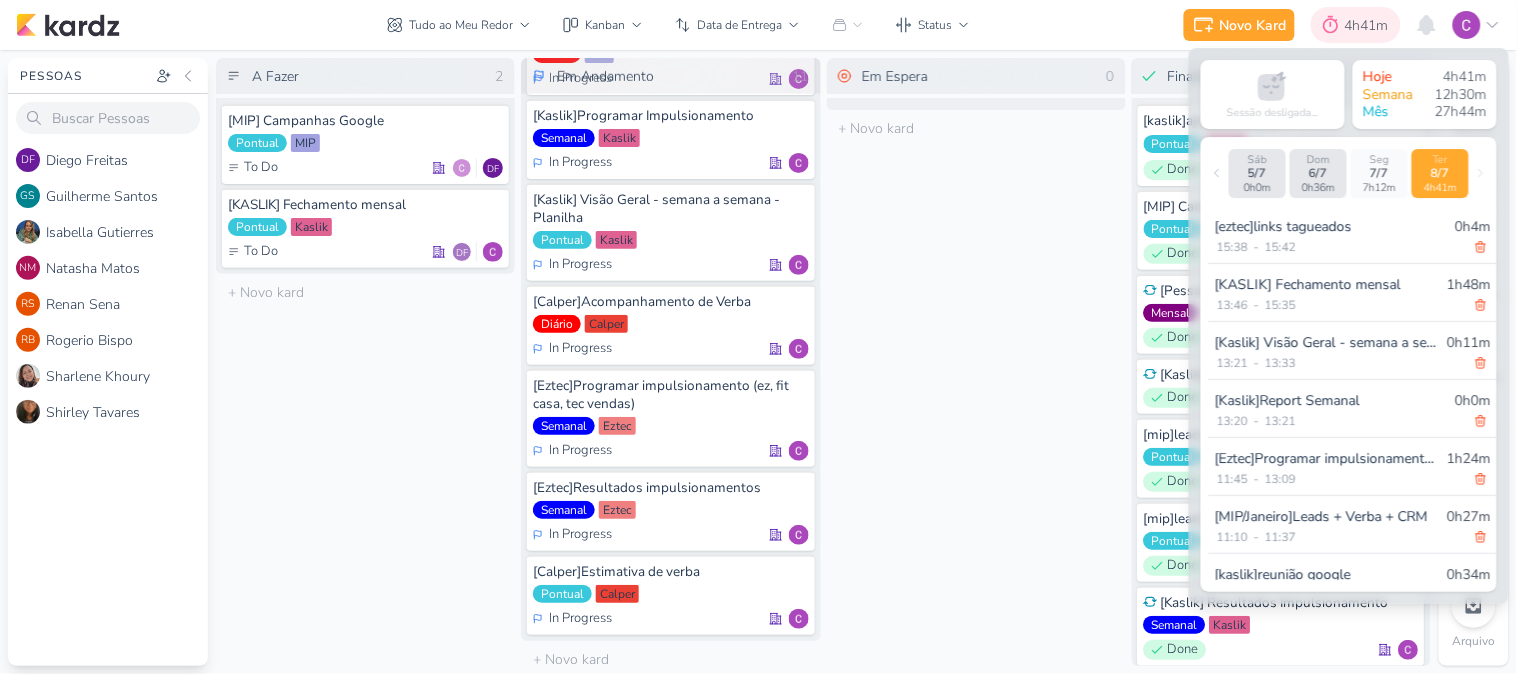 drag, startPoint x: 1372, startPoint y: 17, endPoint x: 1365, endPoint y: 27, distance: 12.206555 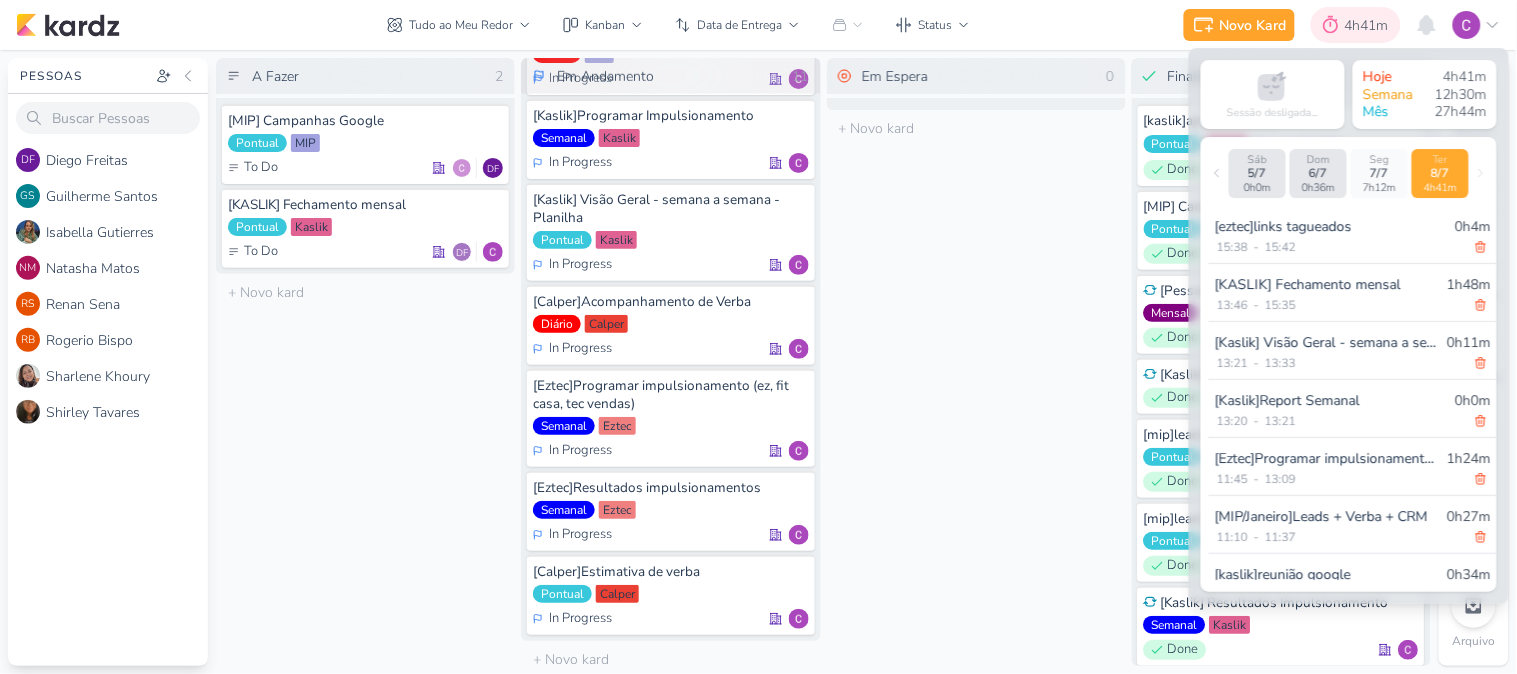 click on "4h41m" at bounding box center (1370, 25) 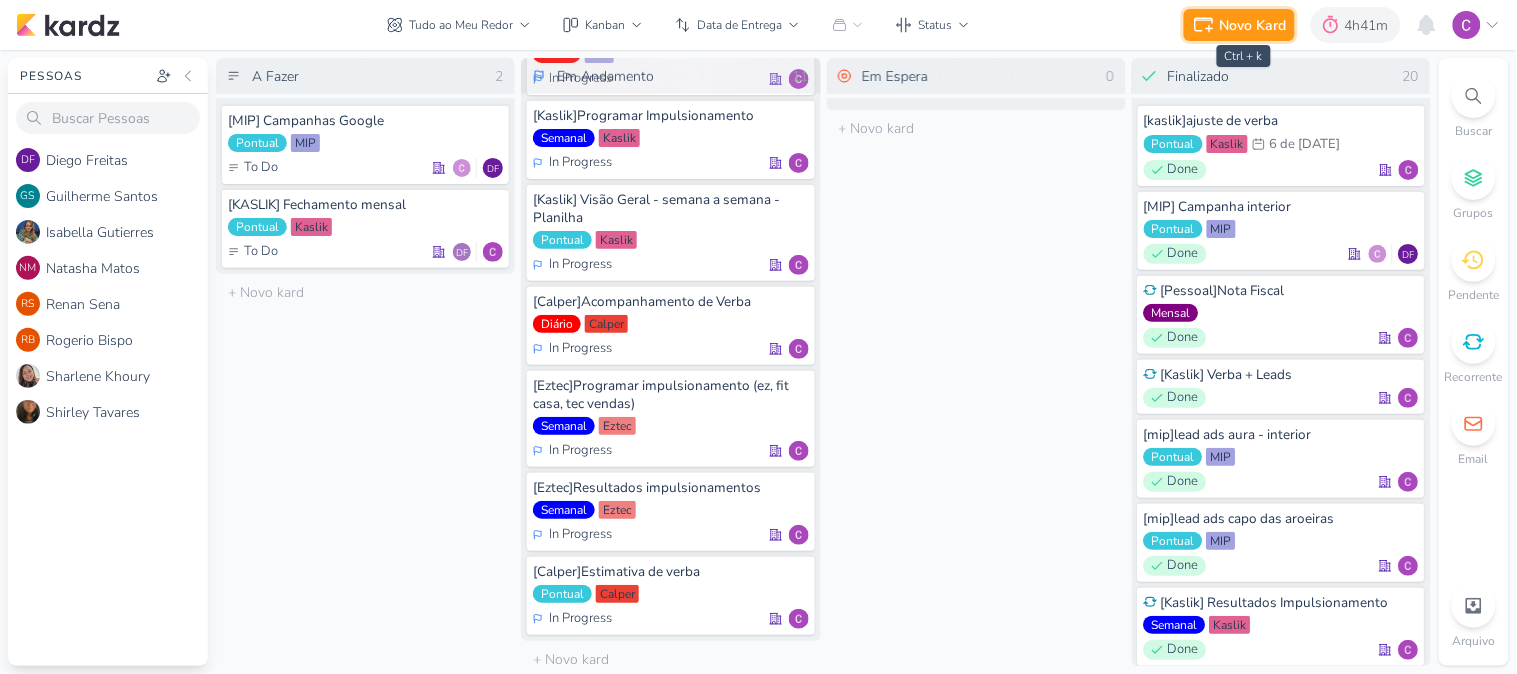 click on "Novo Kard" at bounding box center (1253, 25) 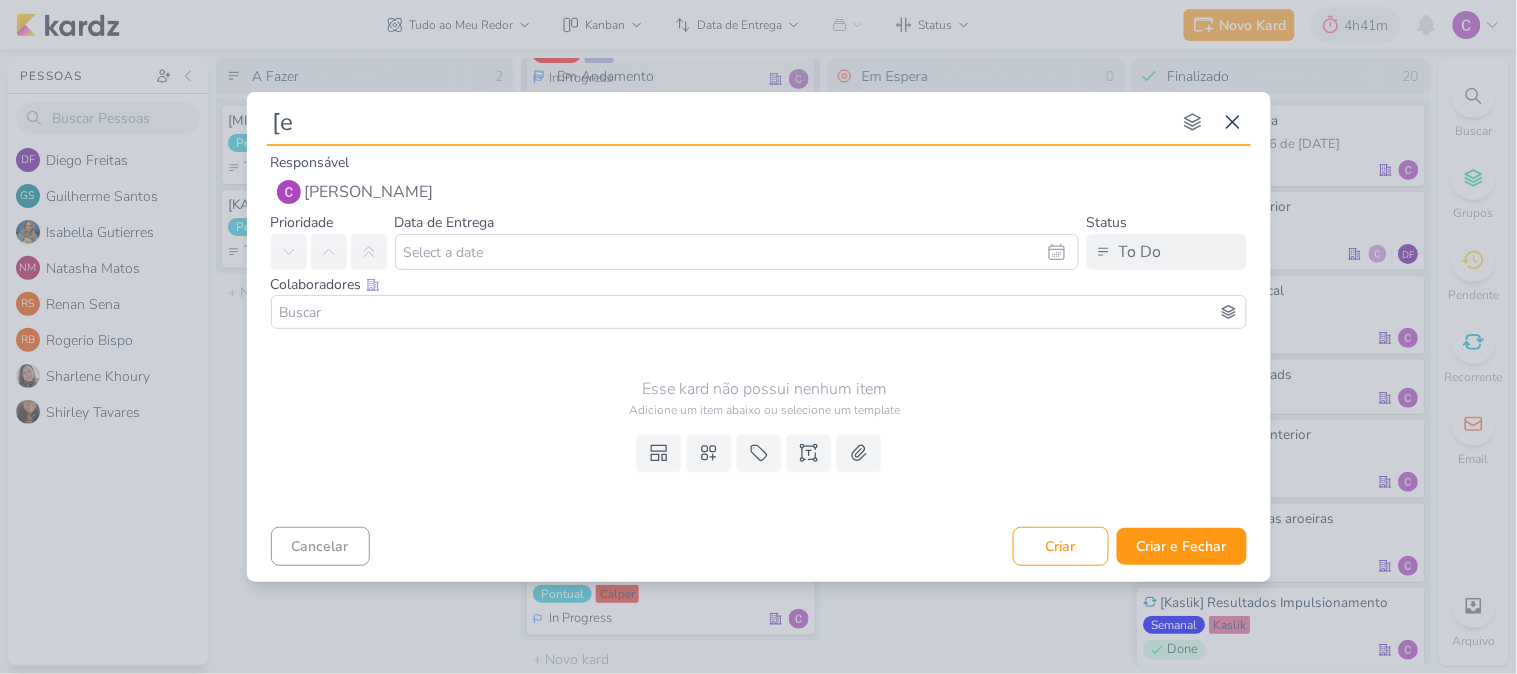 type on "[ez" 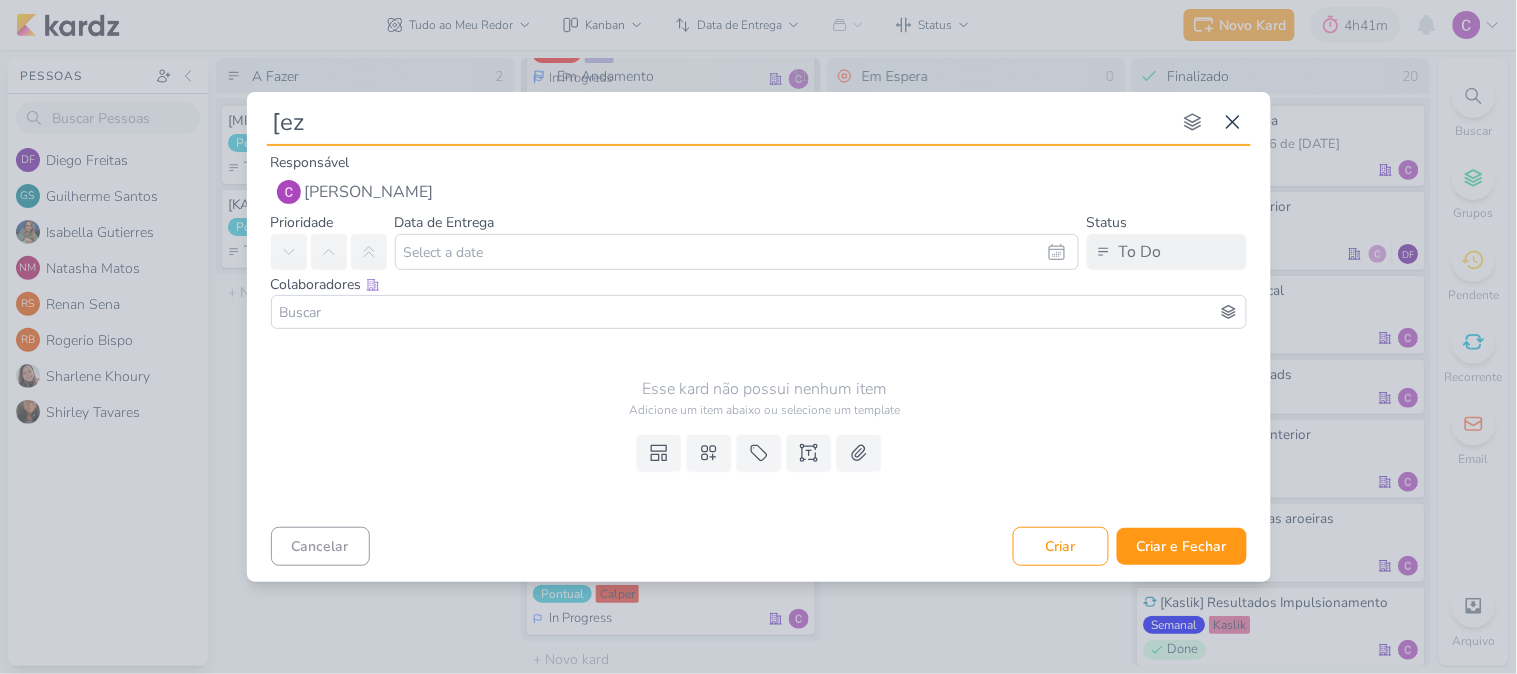 type 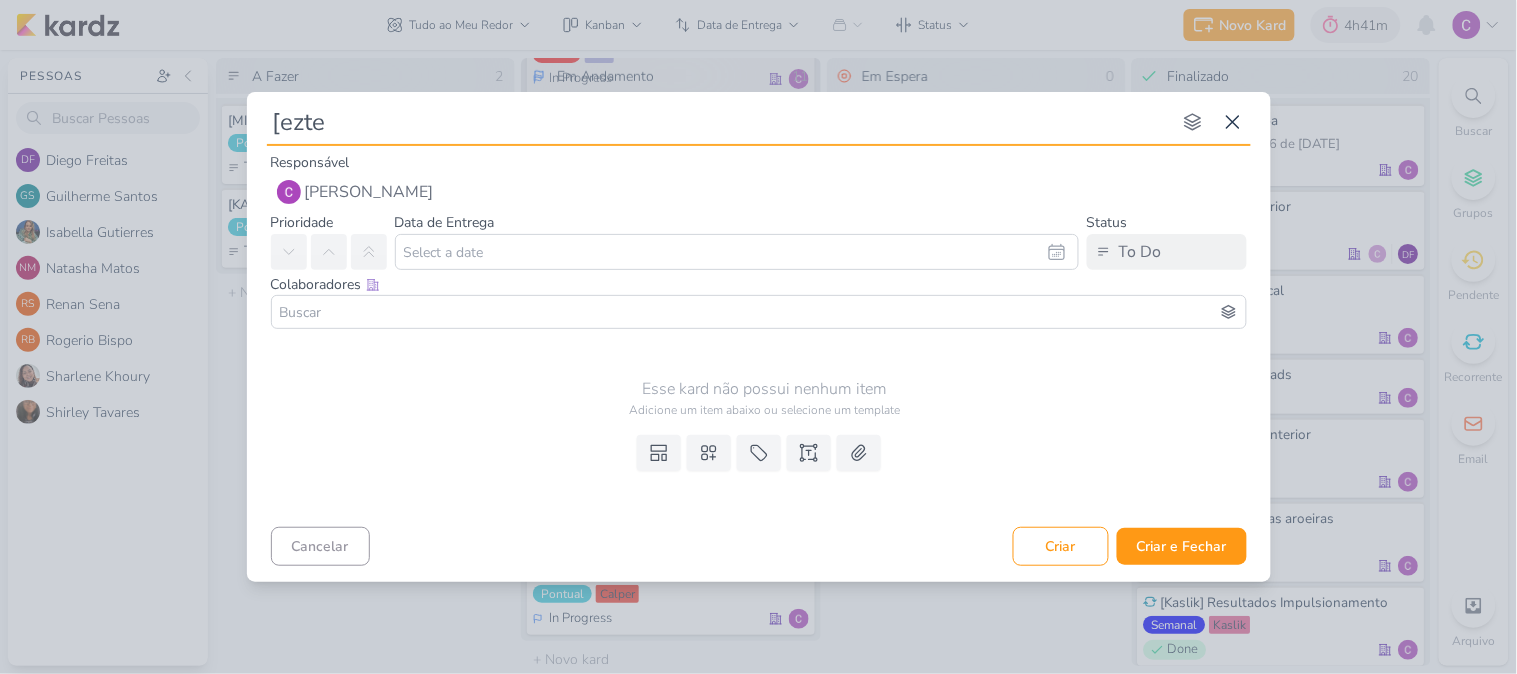 type on "[eztec" 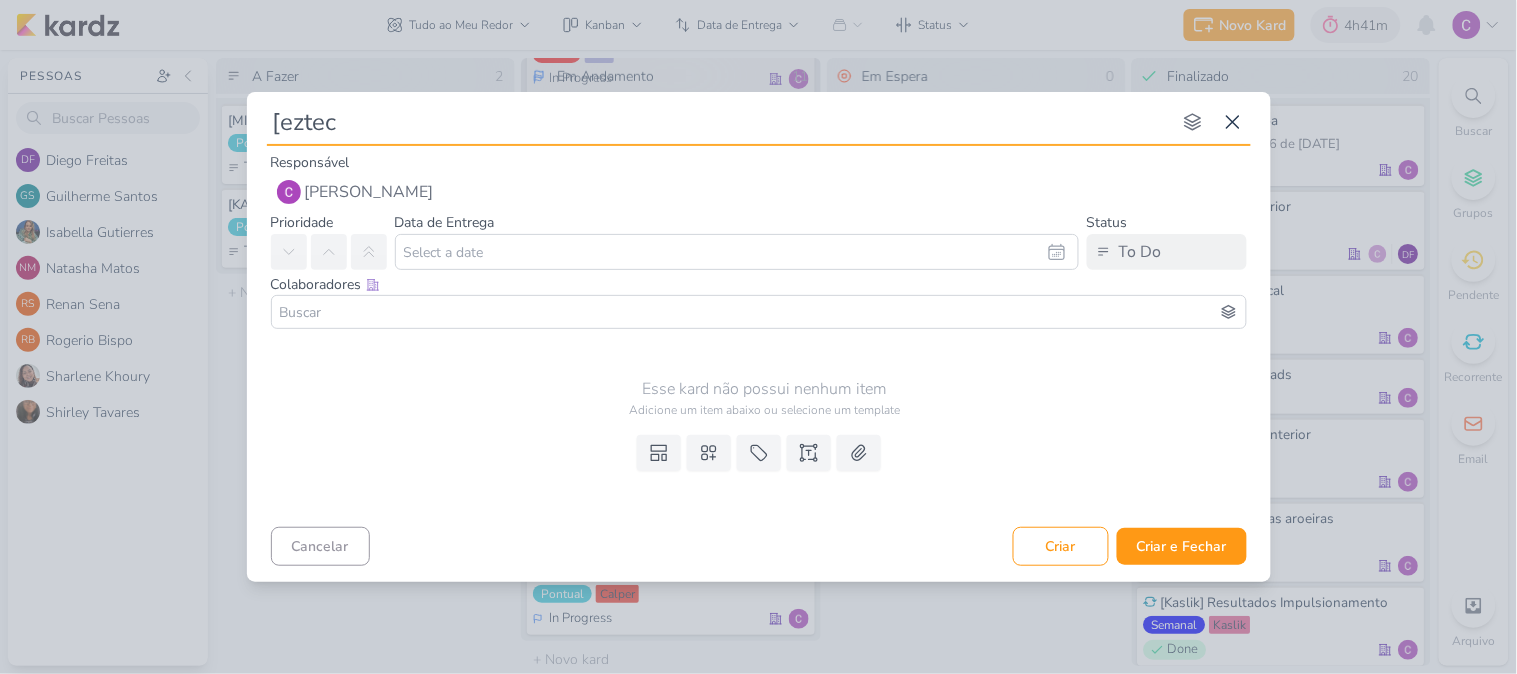 type 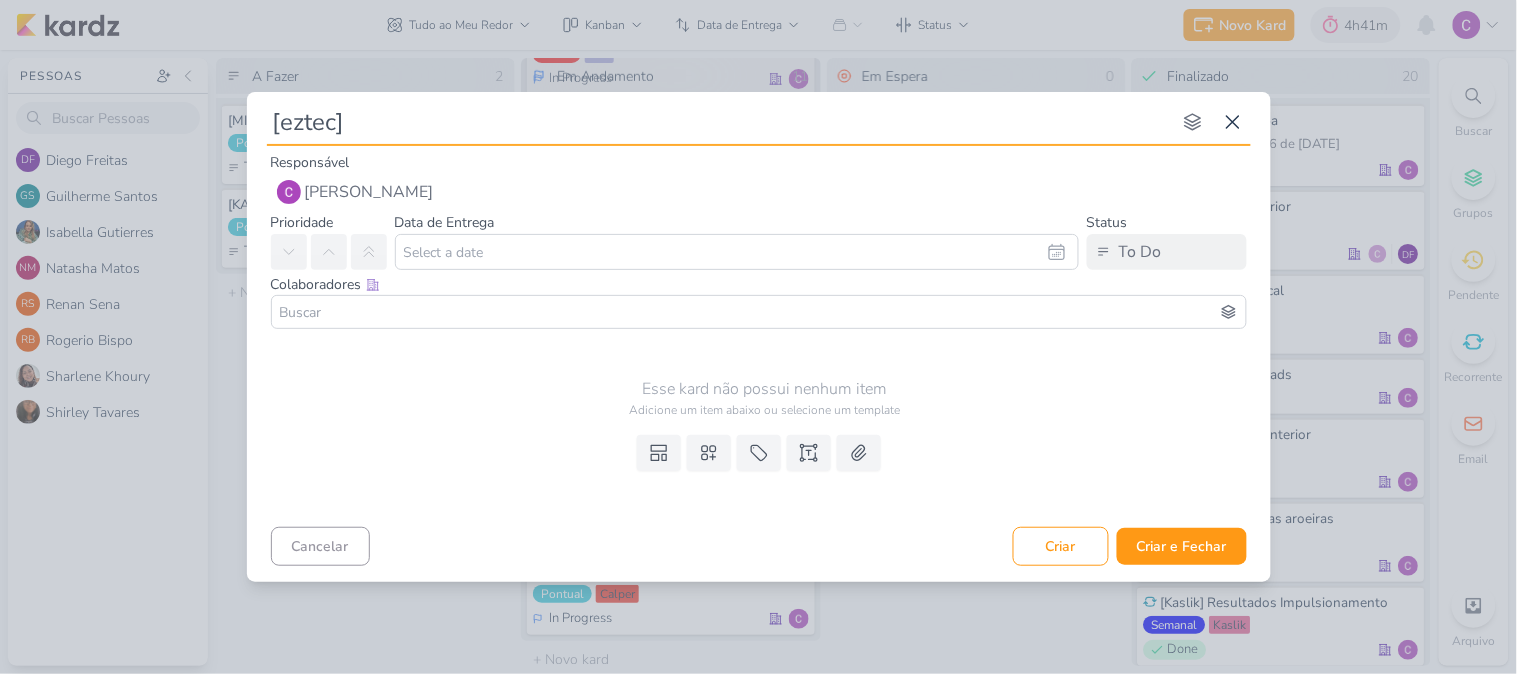 type 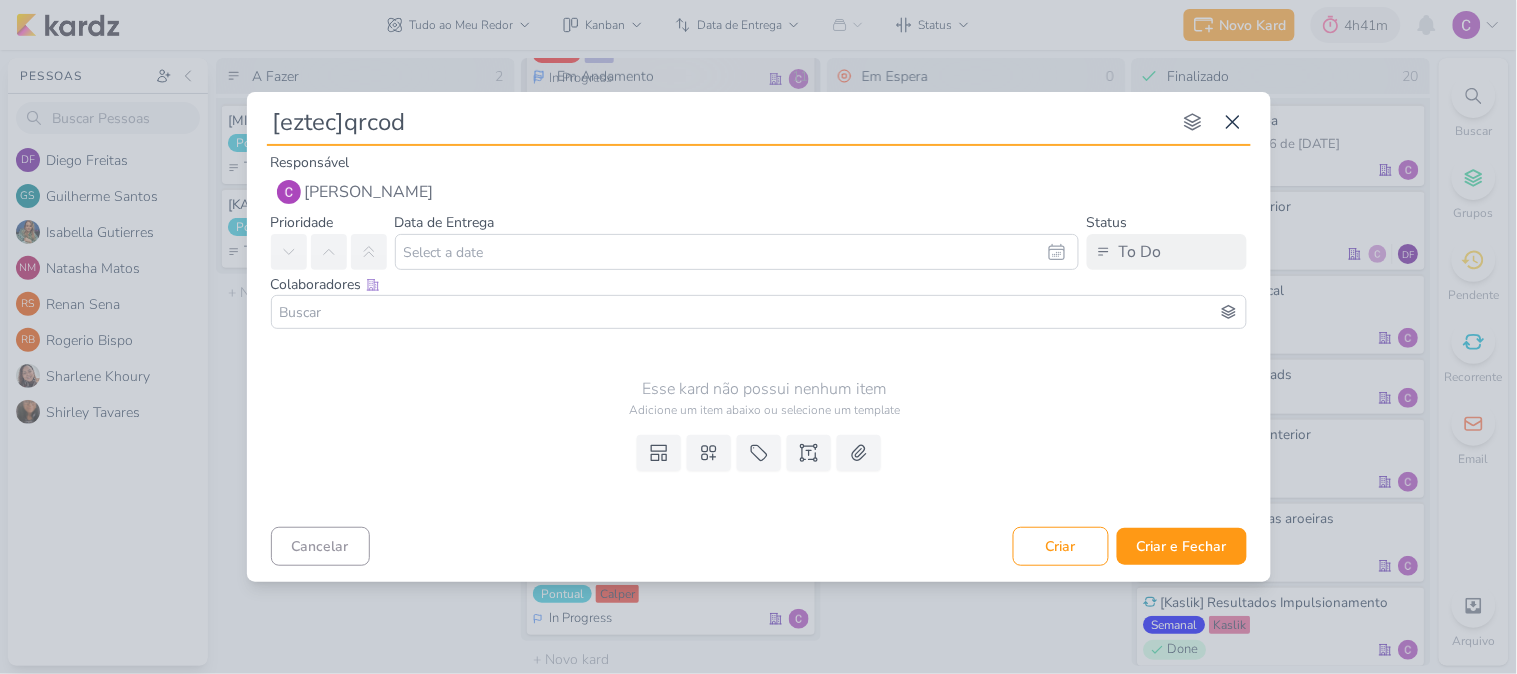 type on "[eztec]qrcode" 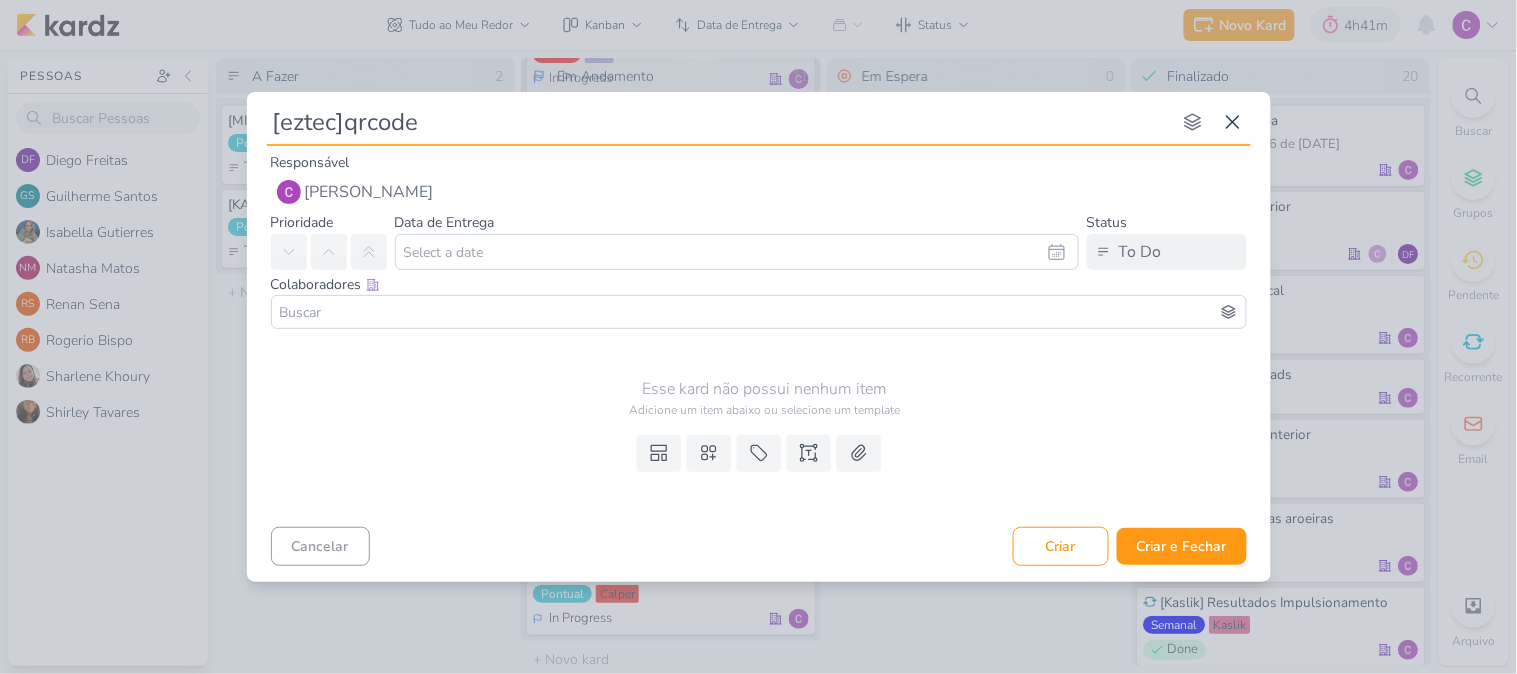 type 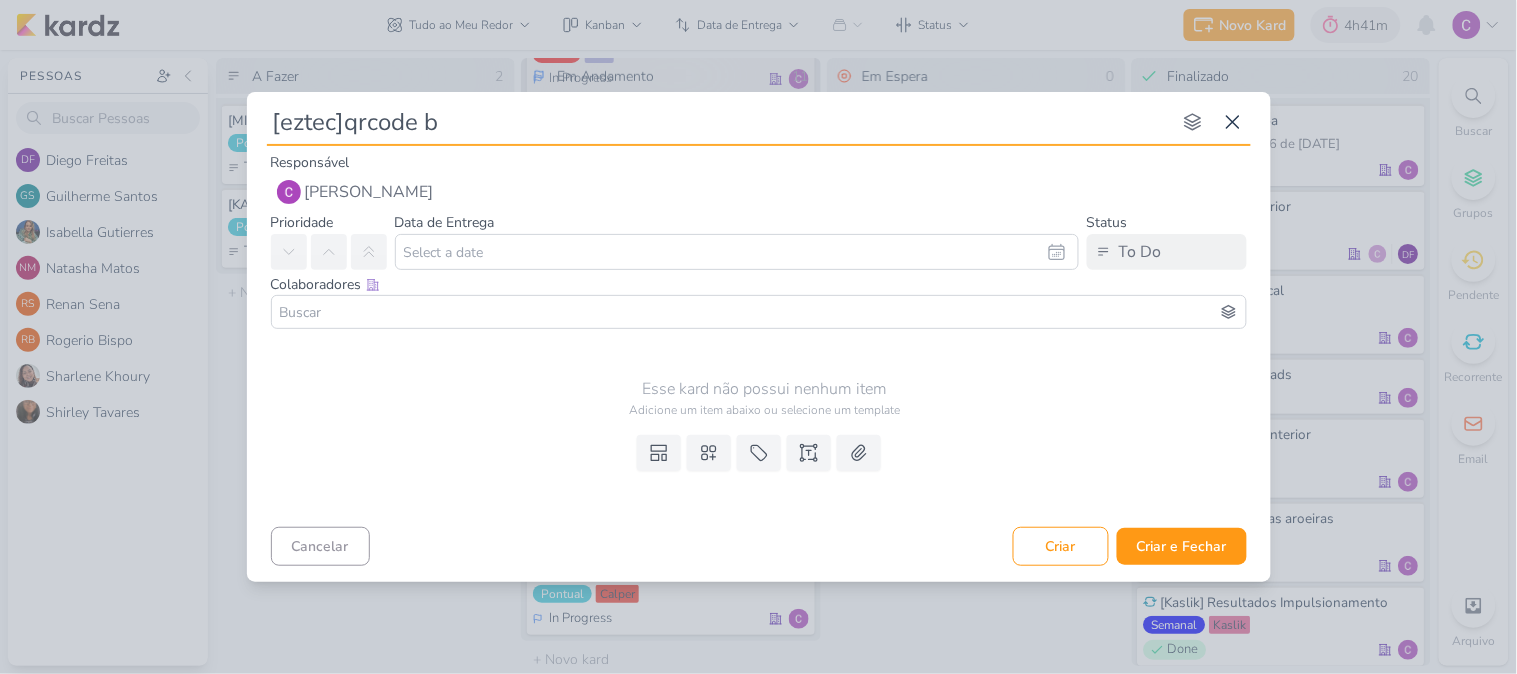 type on "[eztec]qrcode bl" 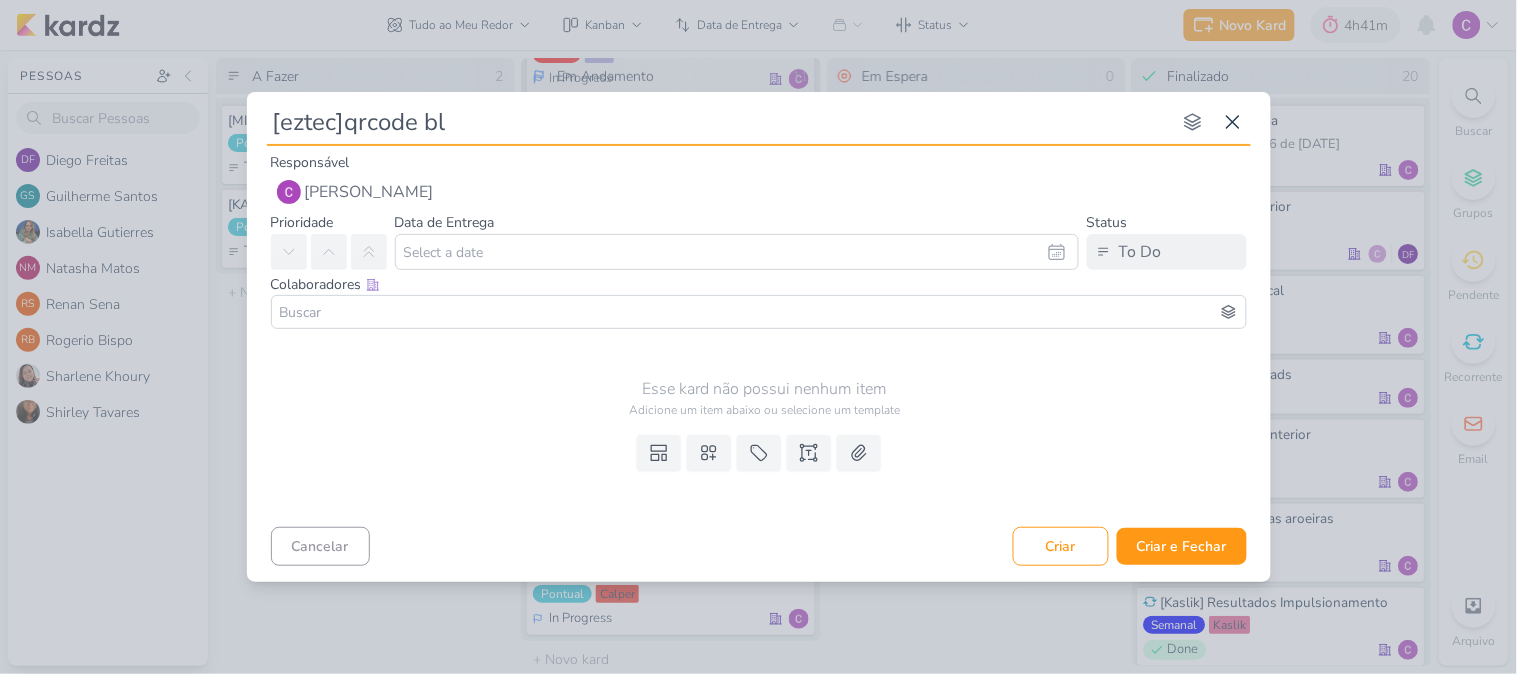 type 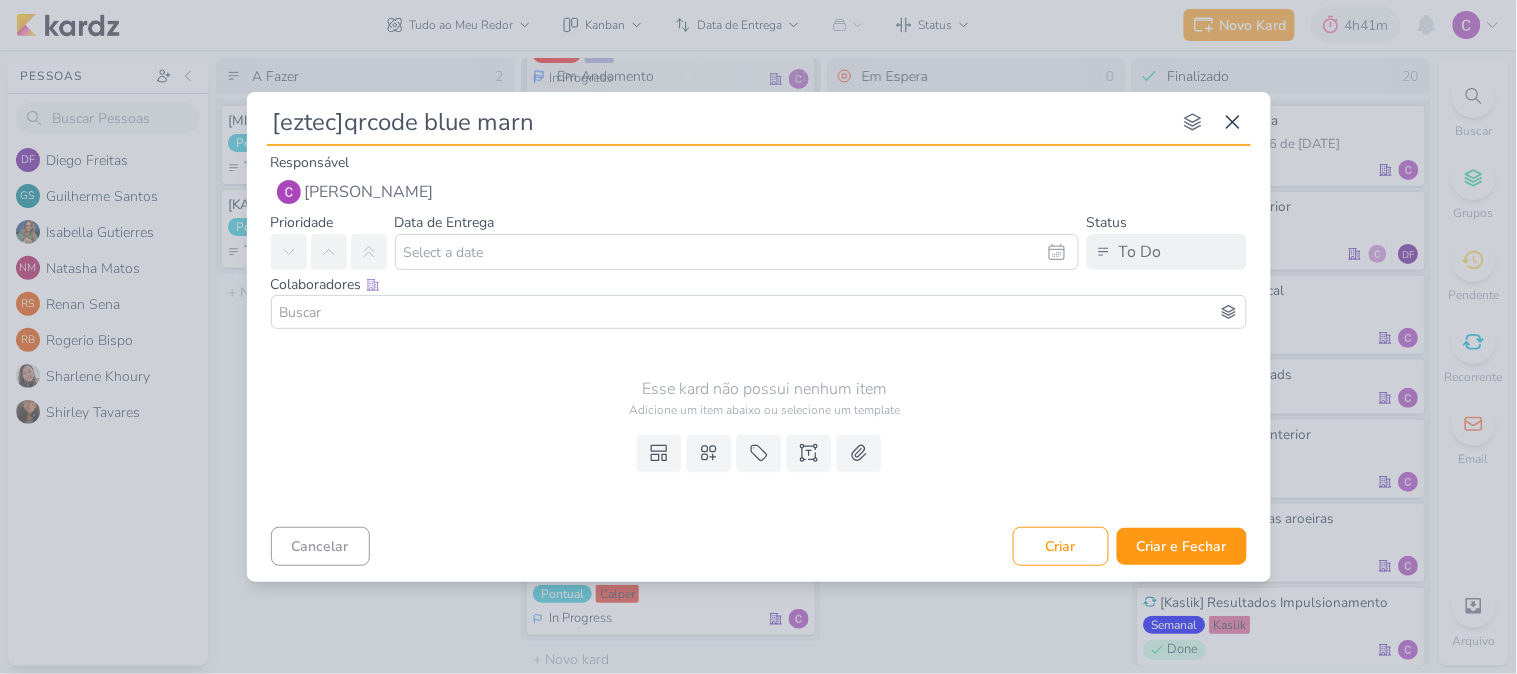 type on "[eztec]qrcode blue mar" 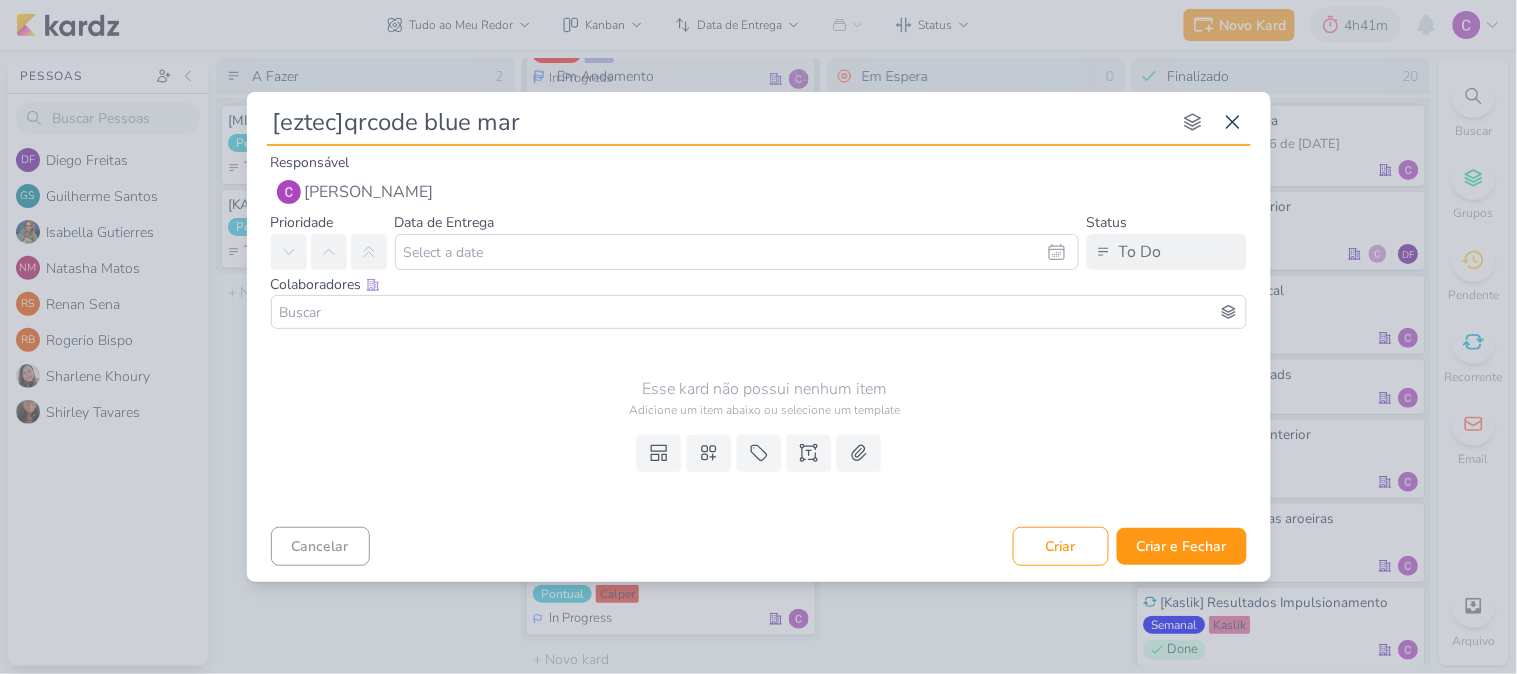 type 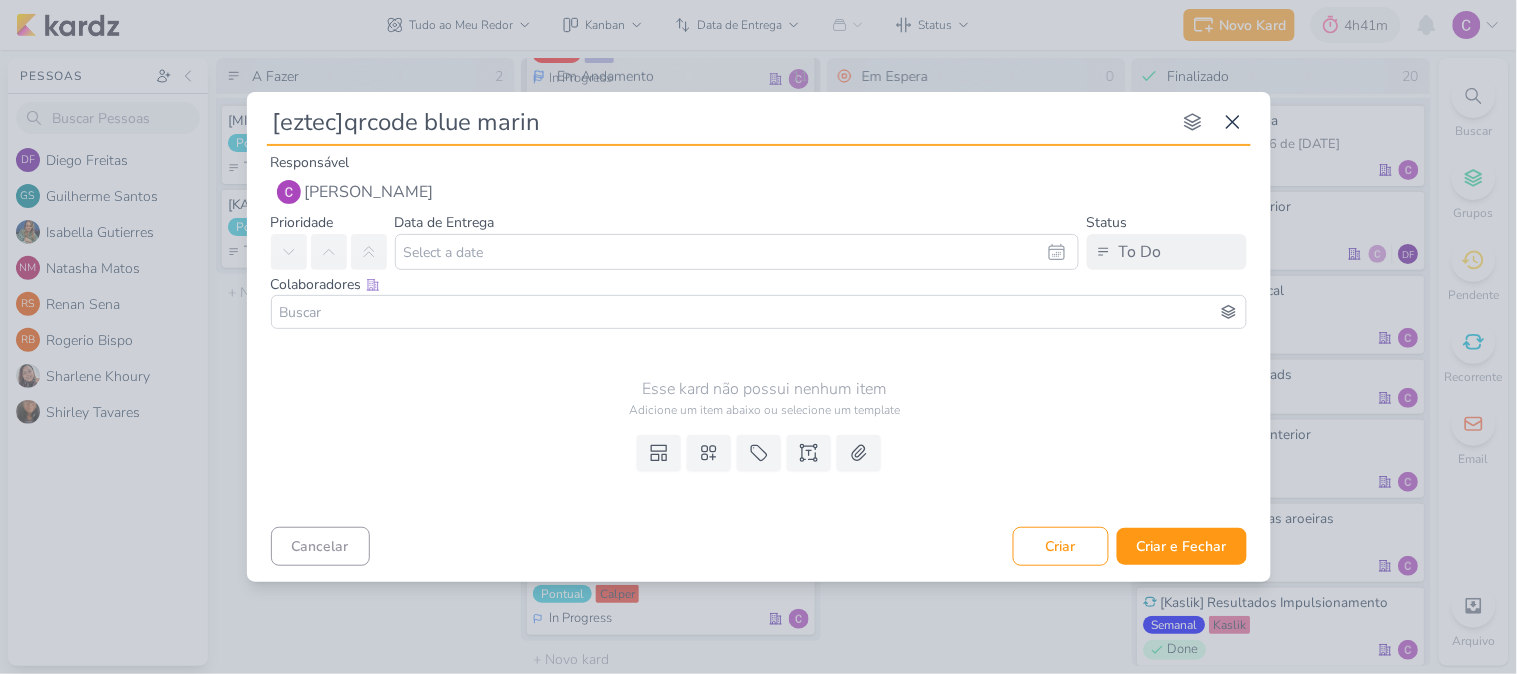 type on "[eztec]qrcode blue marine" 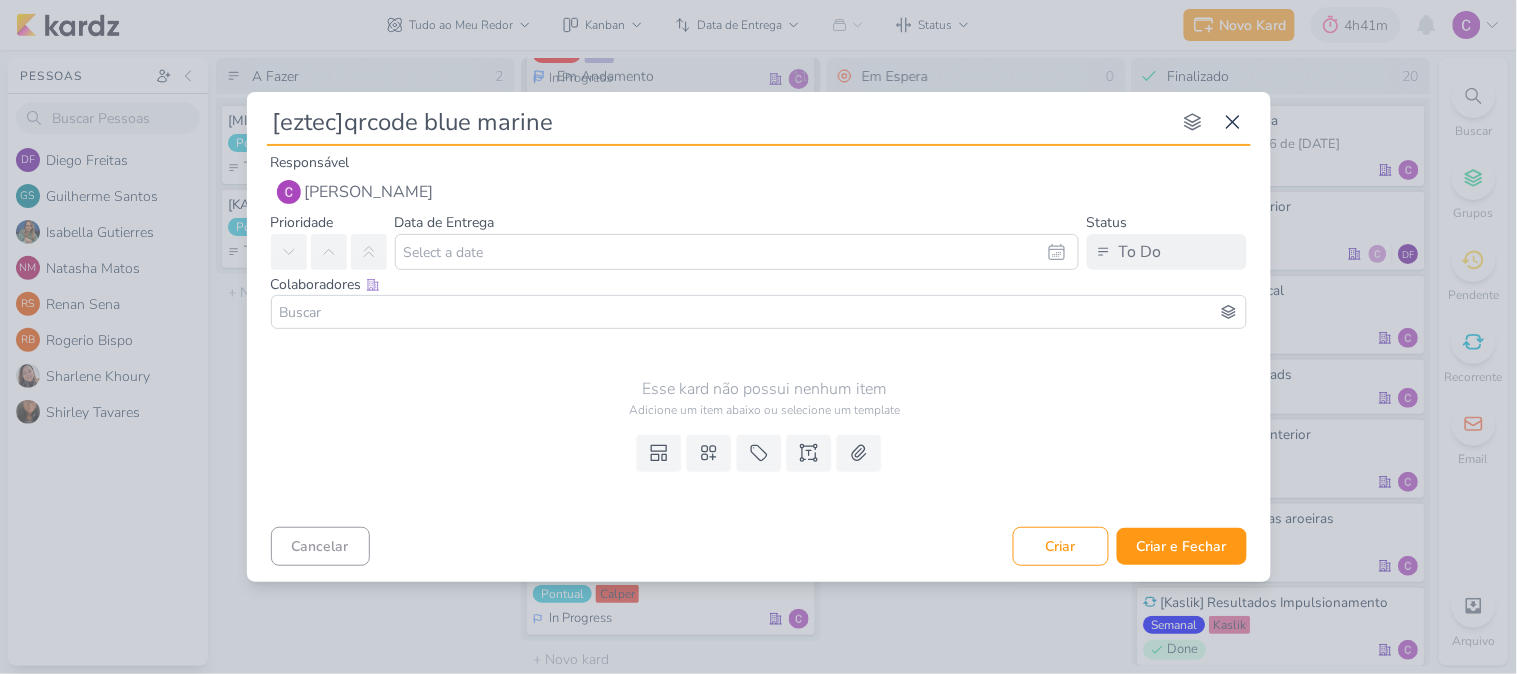 type 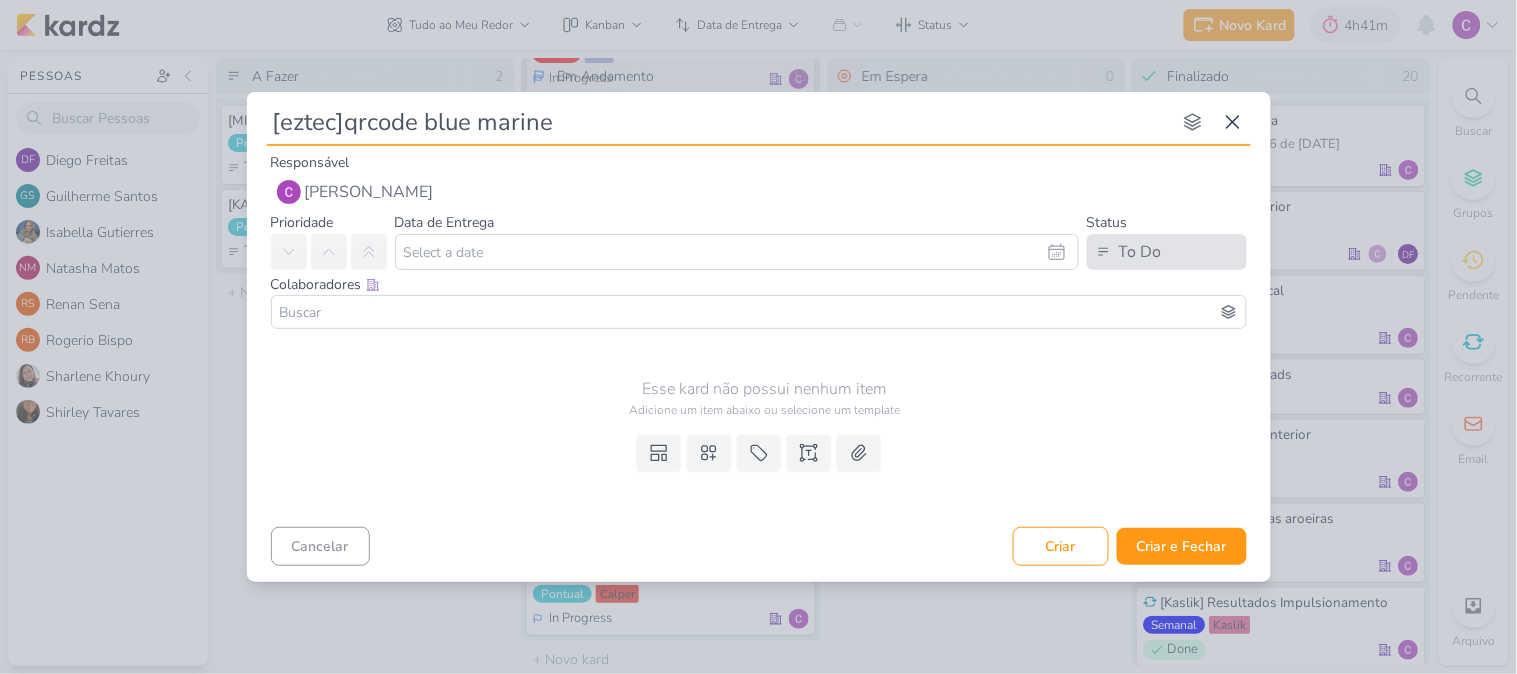 type on "[eztec]qrcode blue marine" 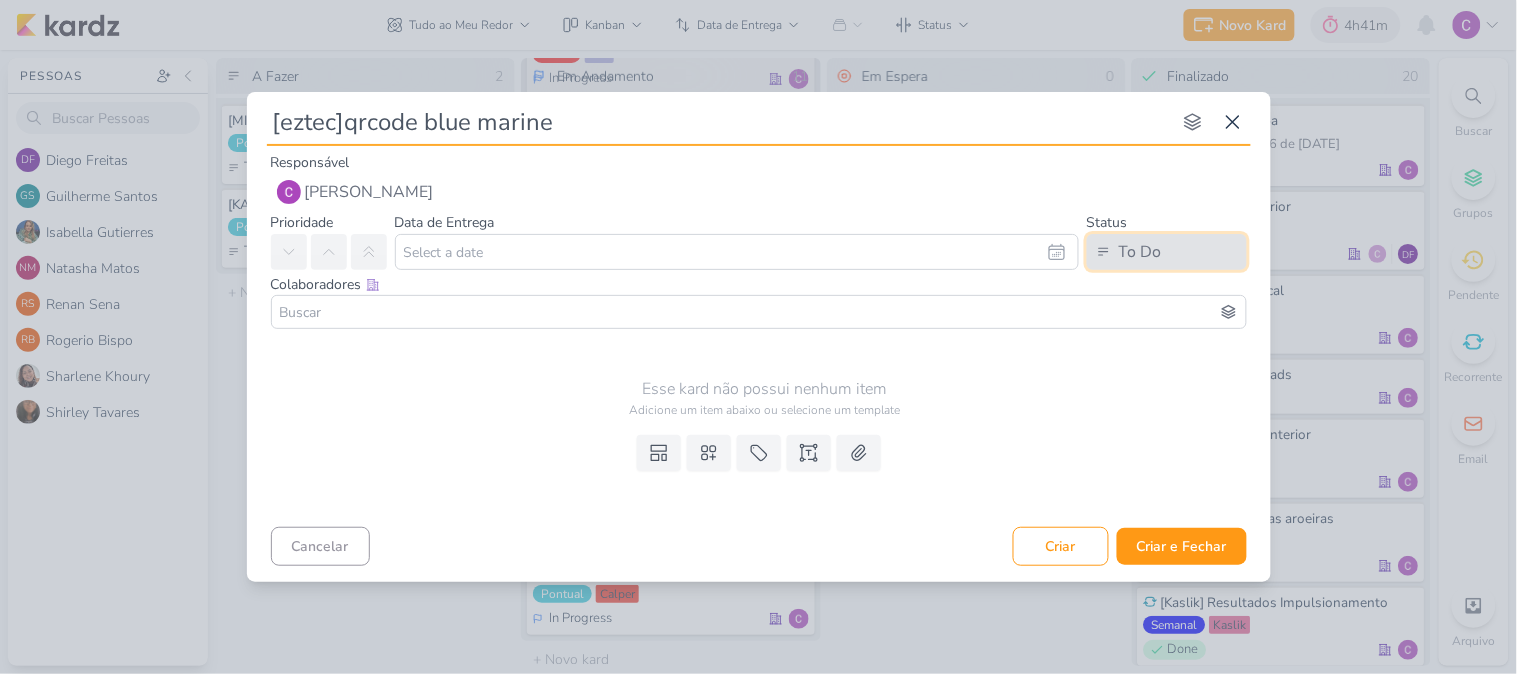 click on "To Do" at bounding box center (1140, 252) 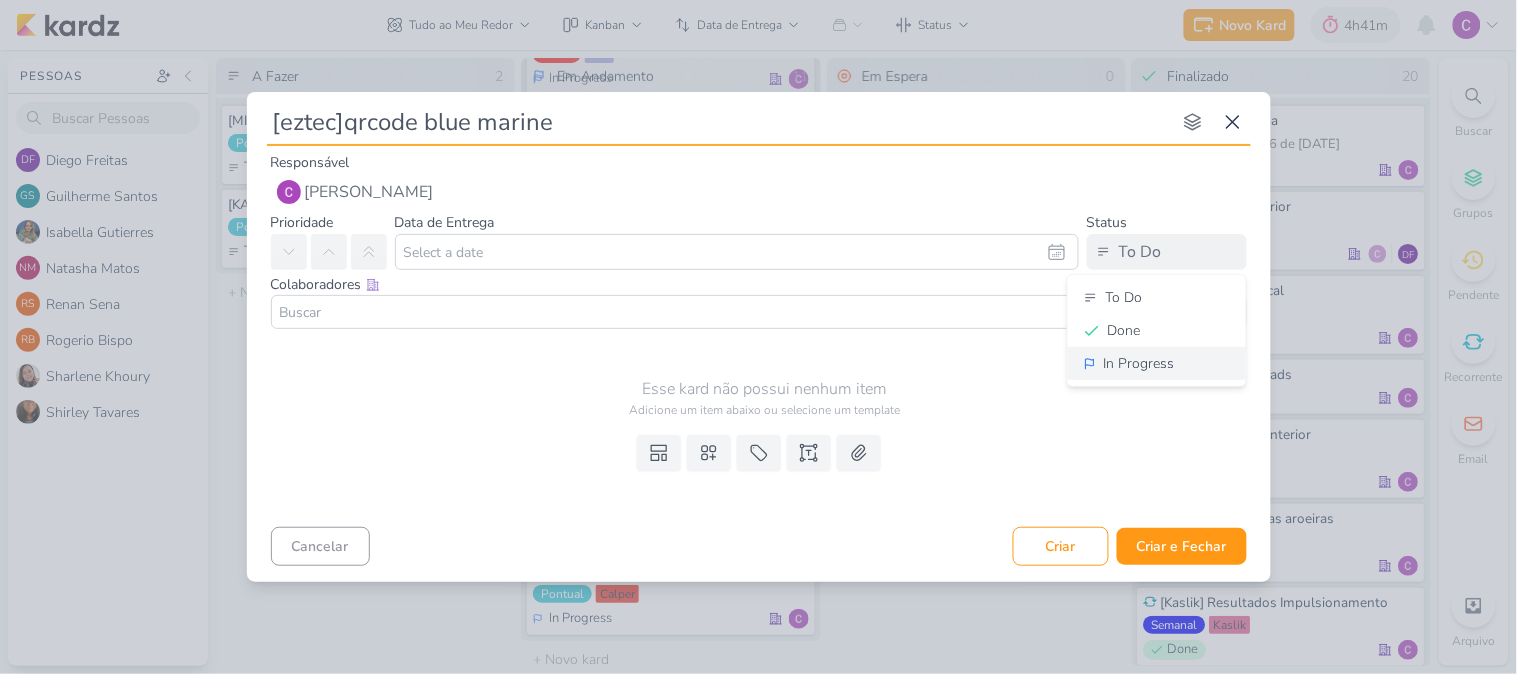 click on "In Progress" at bounding box center [1139, 363] 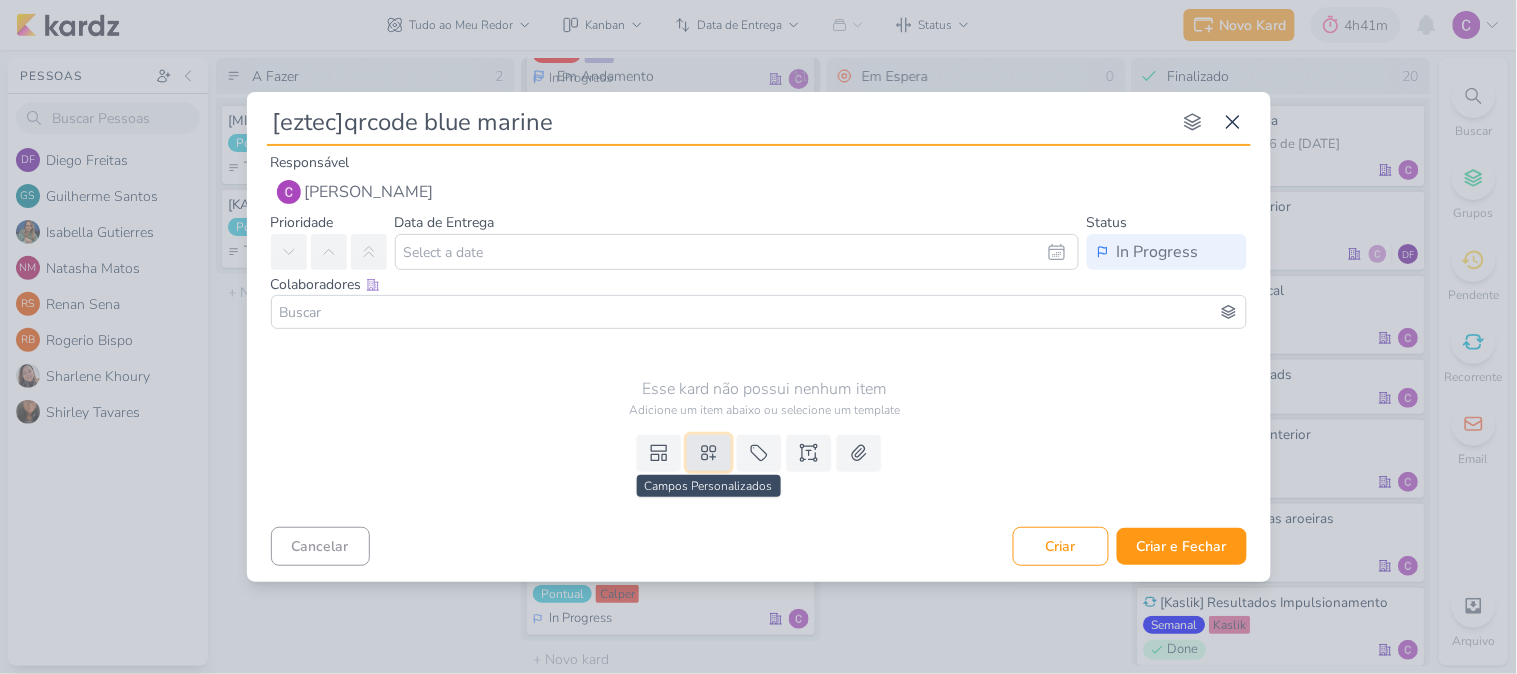 click at bounding box center [709, 453] 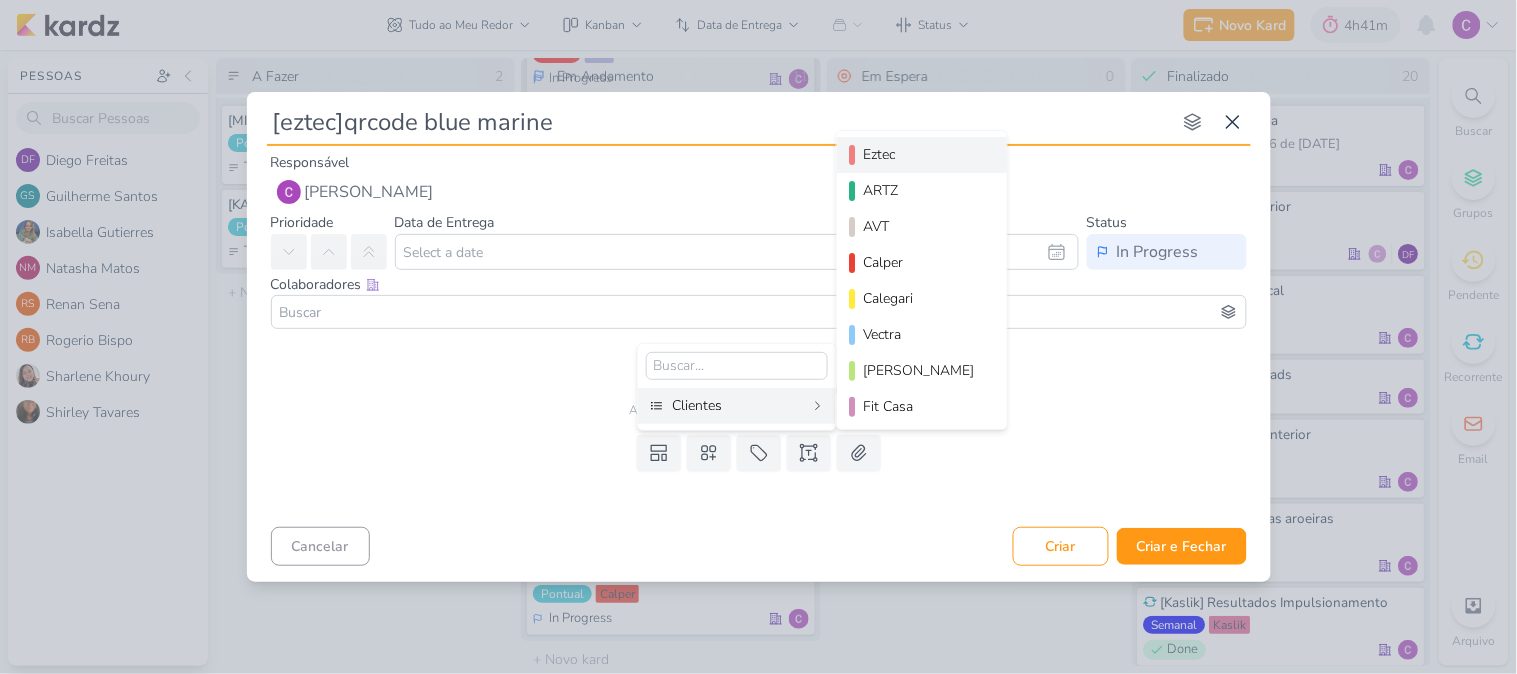 click on "Eztec" at bounding box center [923, 154] 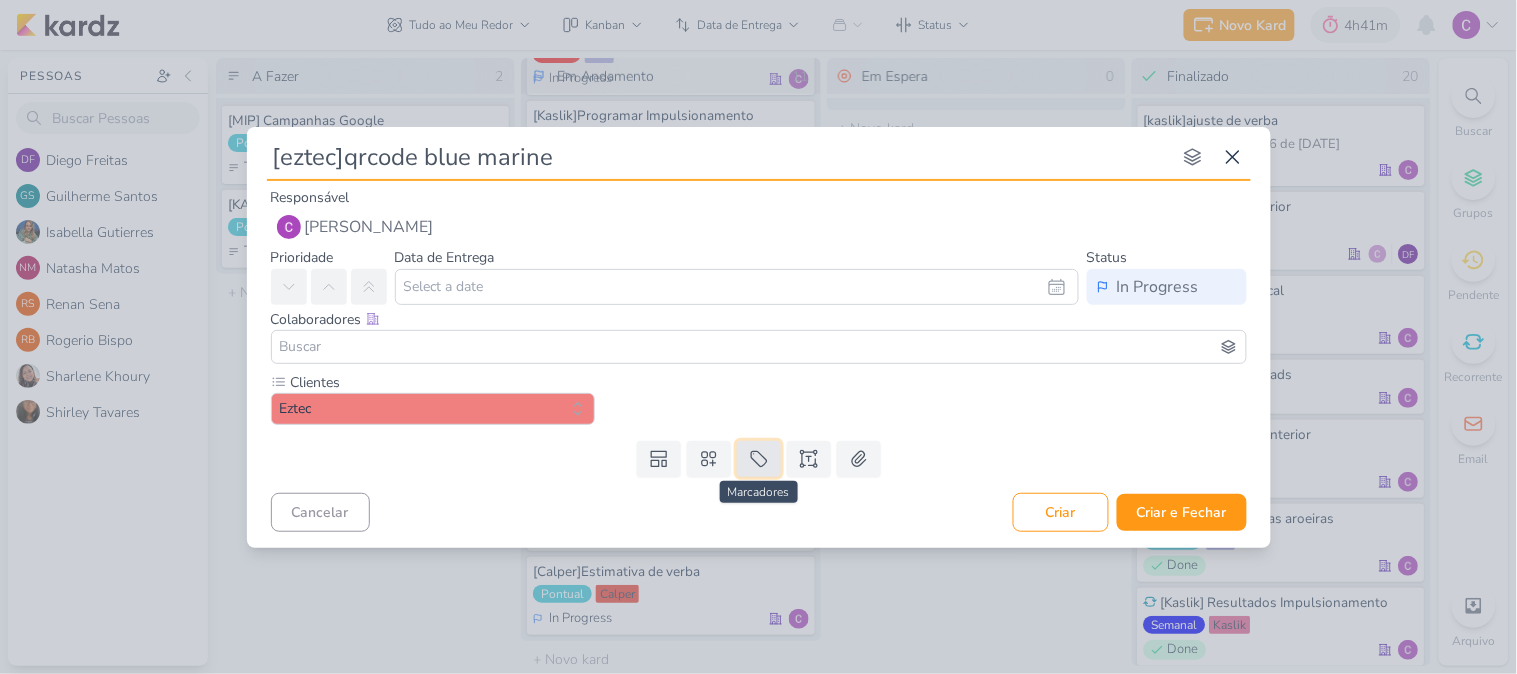 click at bounding box center [759, 459] 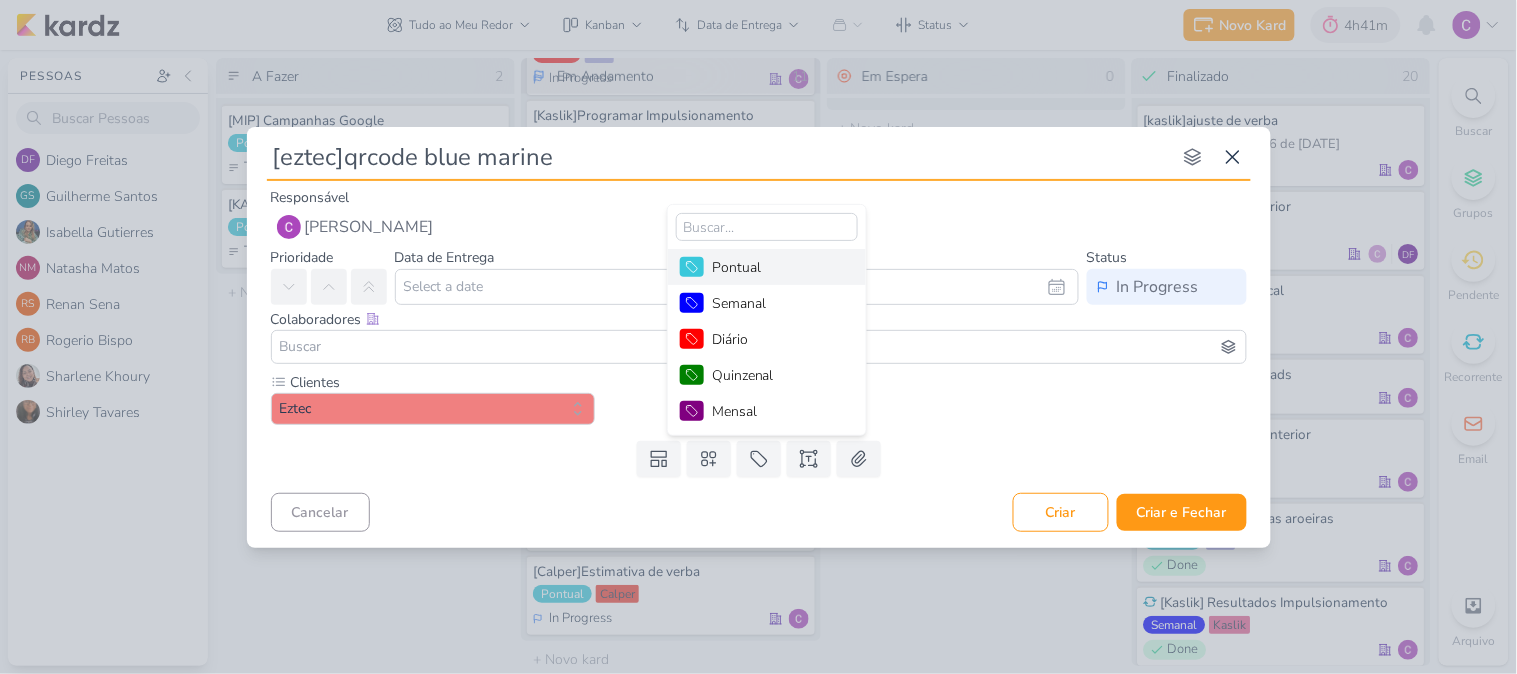 click on "Pontual" at bounding box center [777, 267] 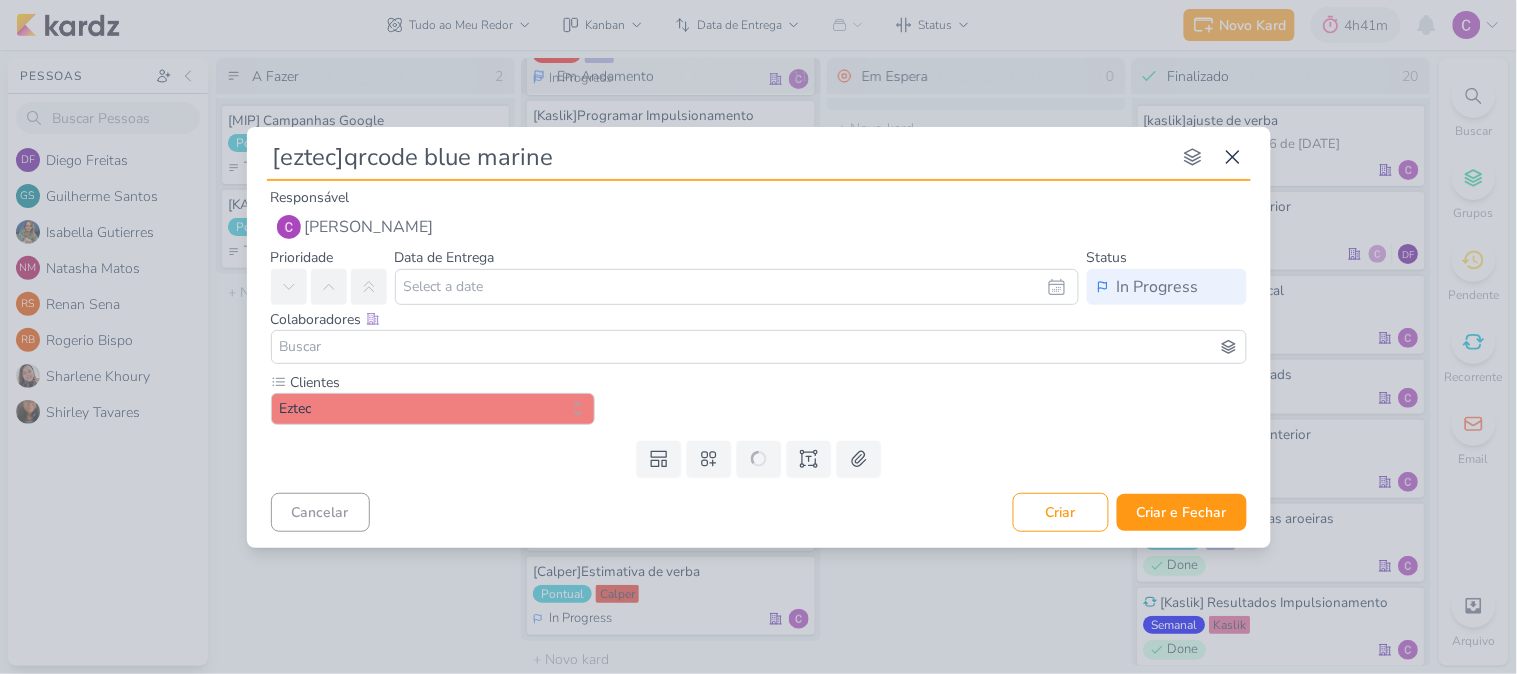 type 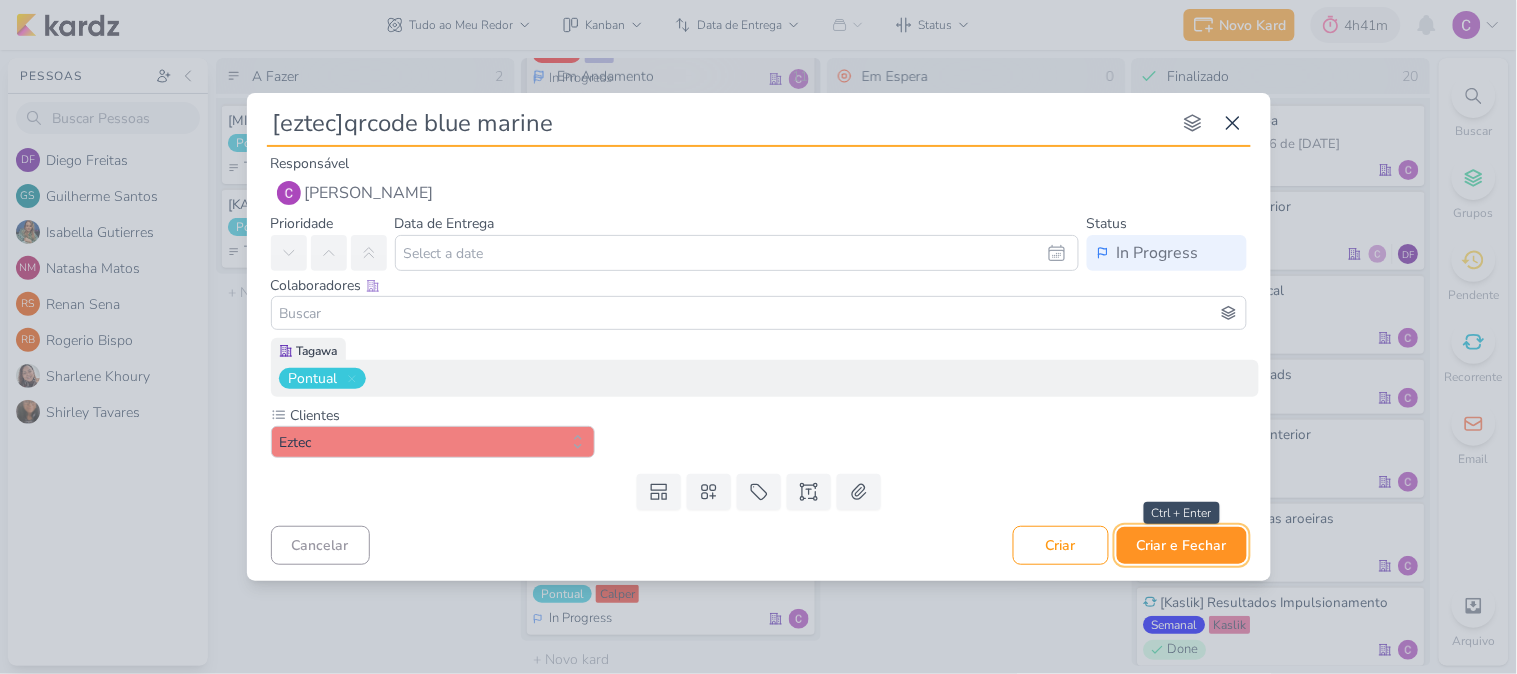 click on "Criar e Fechar" at bounding box center (1182, 545) 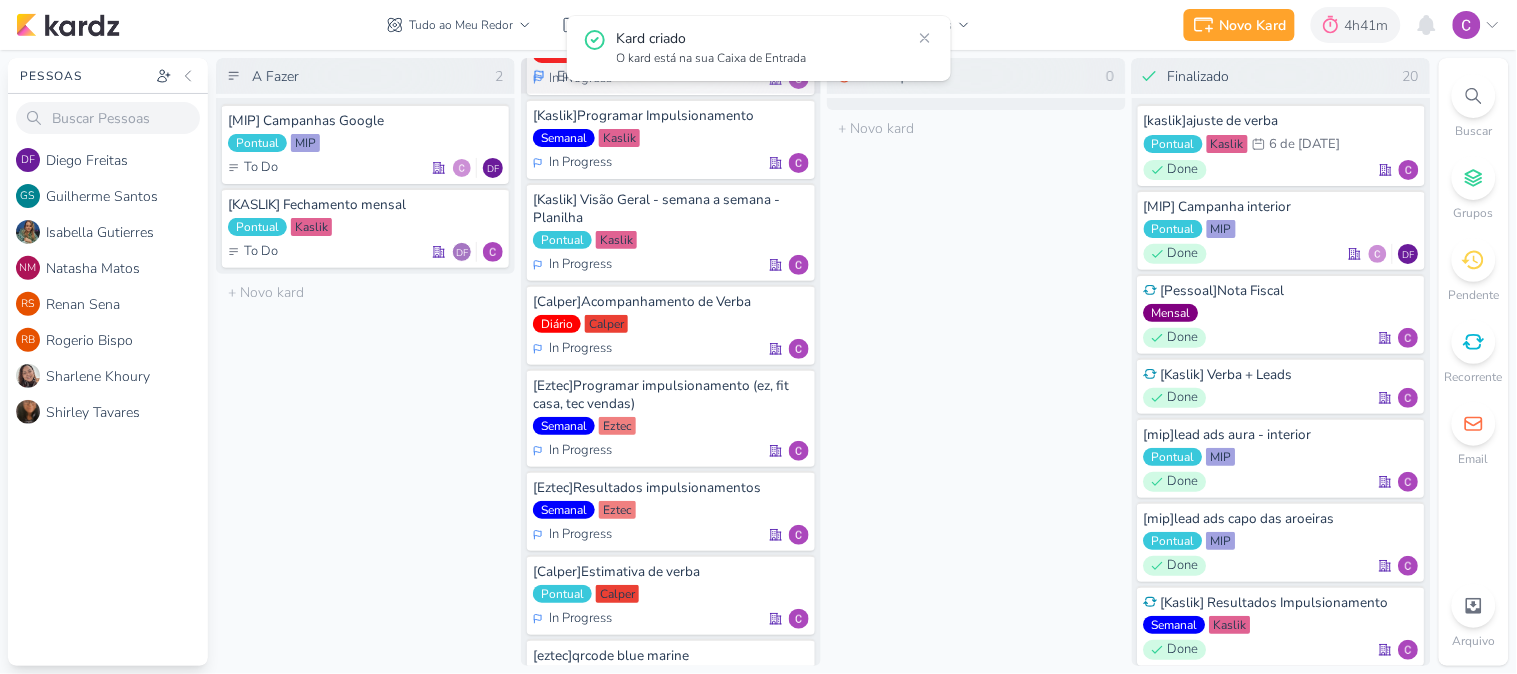 scroll, scrollTop: 508, scrollLeft: 0, axis: vertical 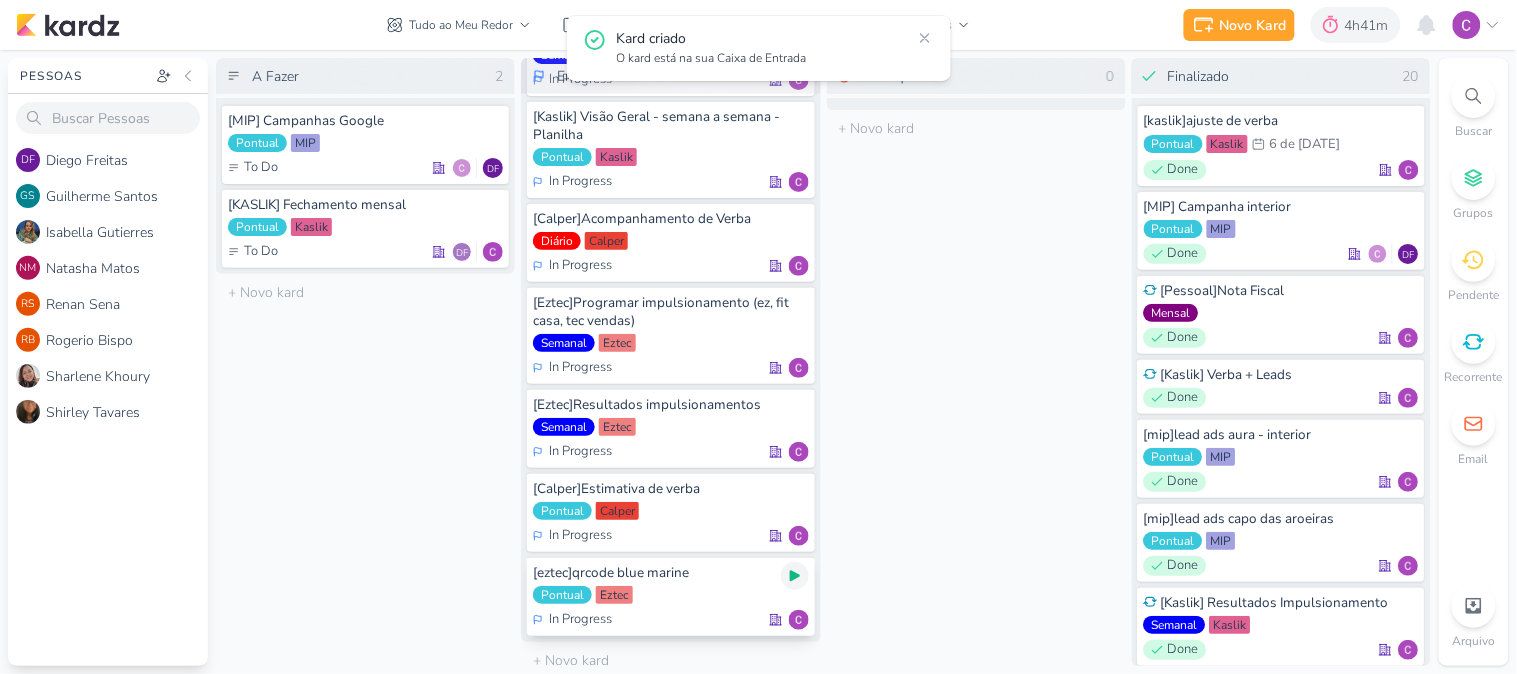 click 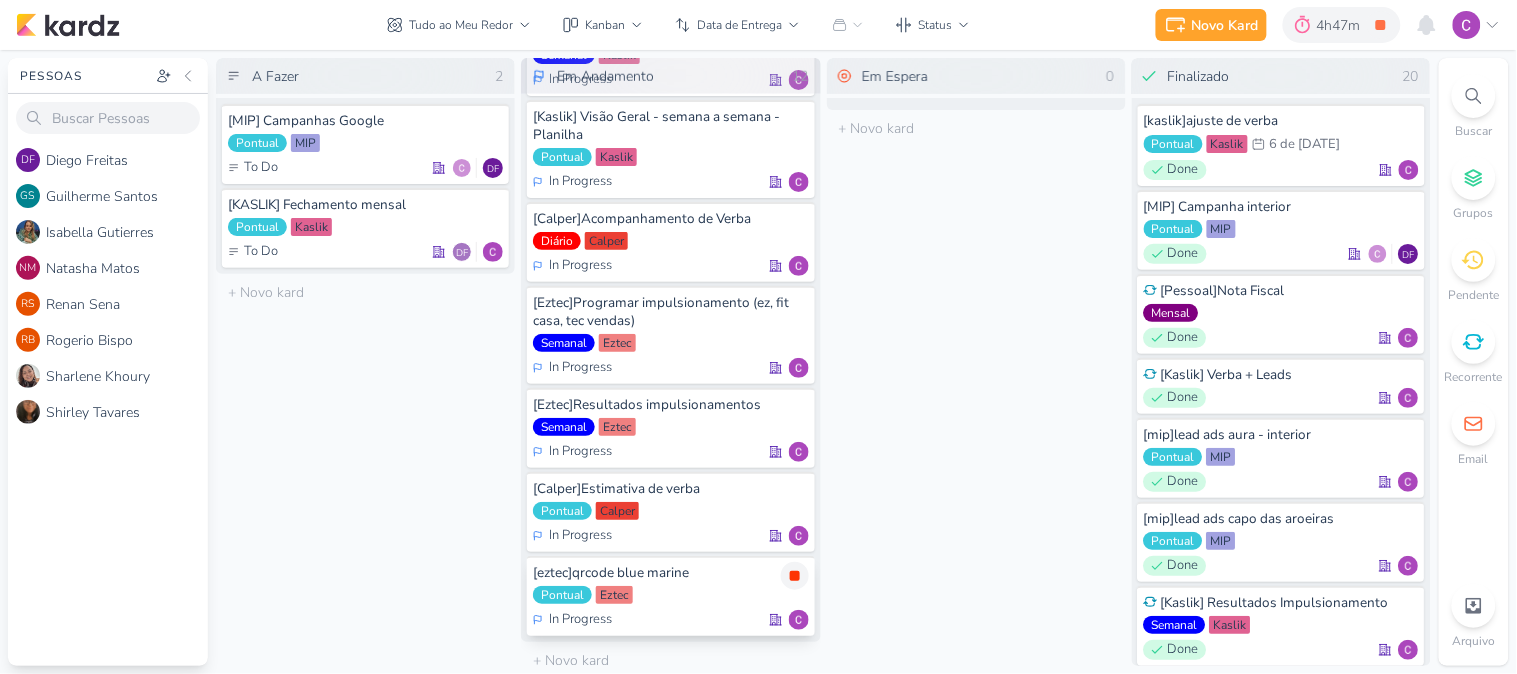 click 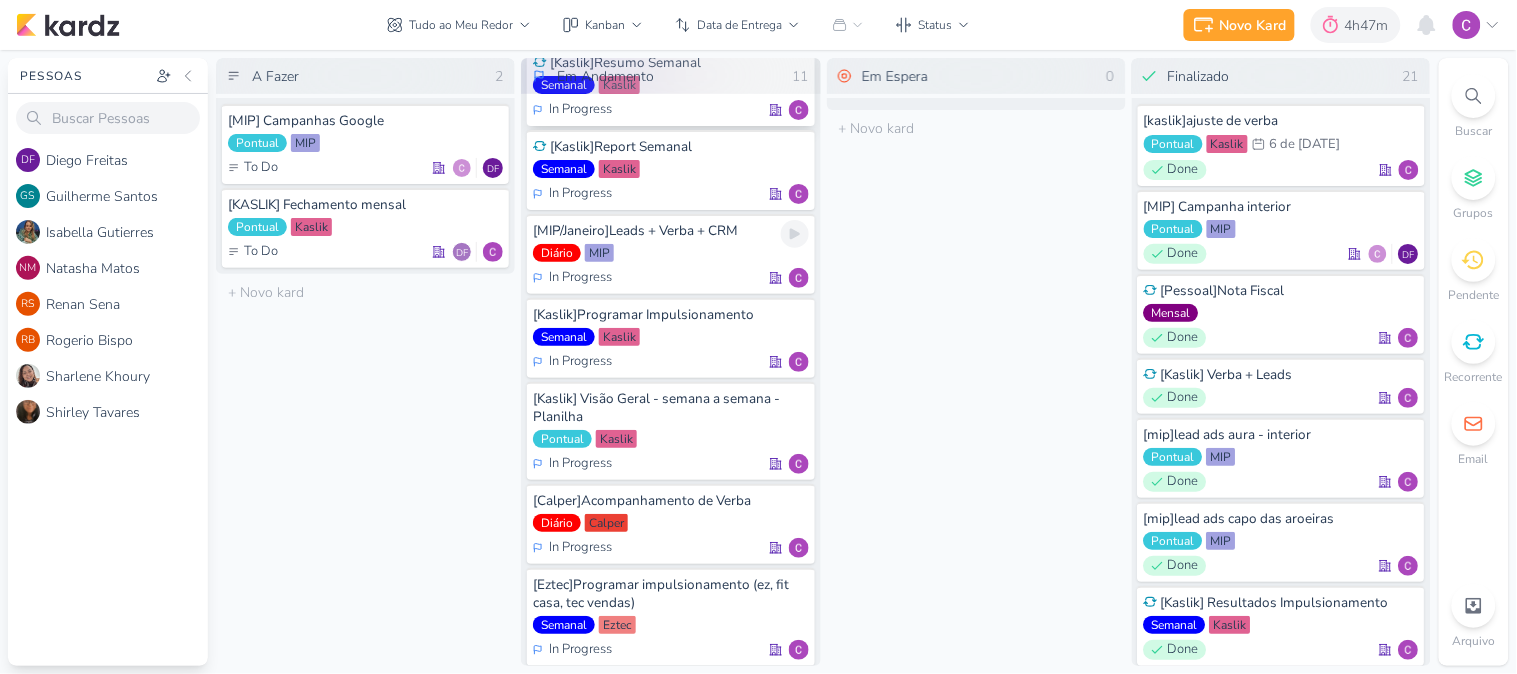 scroll, scrollTop: 0, scrollLeft: 0, axis: both 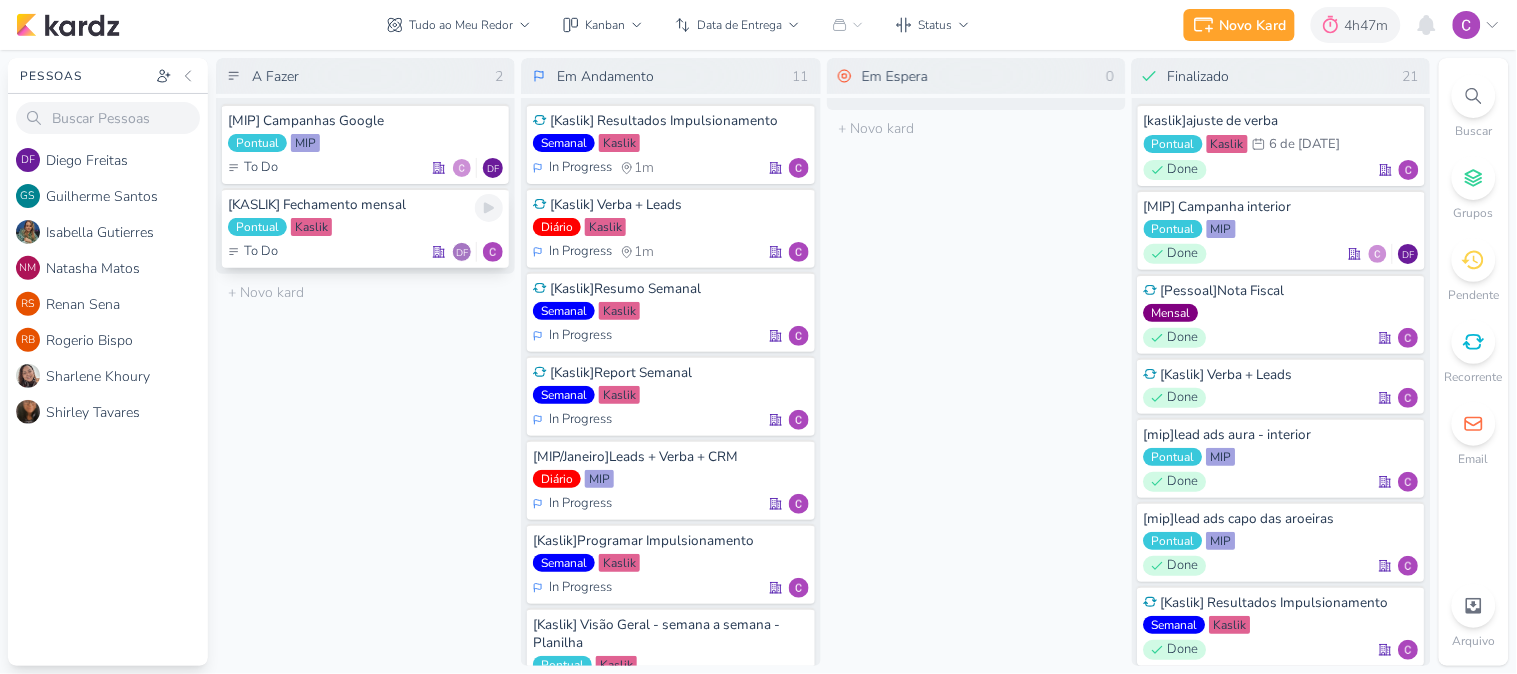 click on "Pontual
Kaslik" at bounding box center (365, 228) 